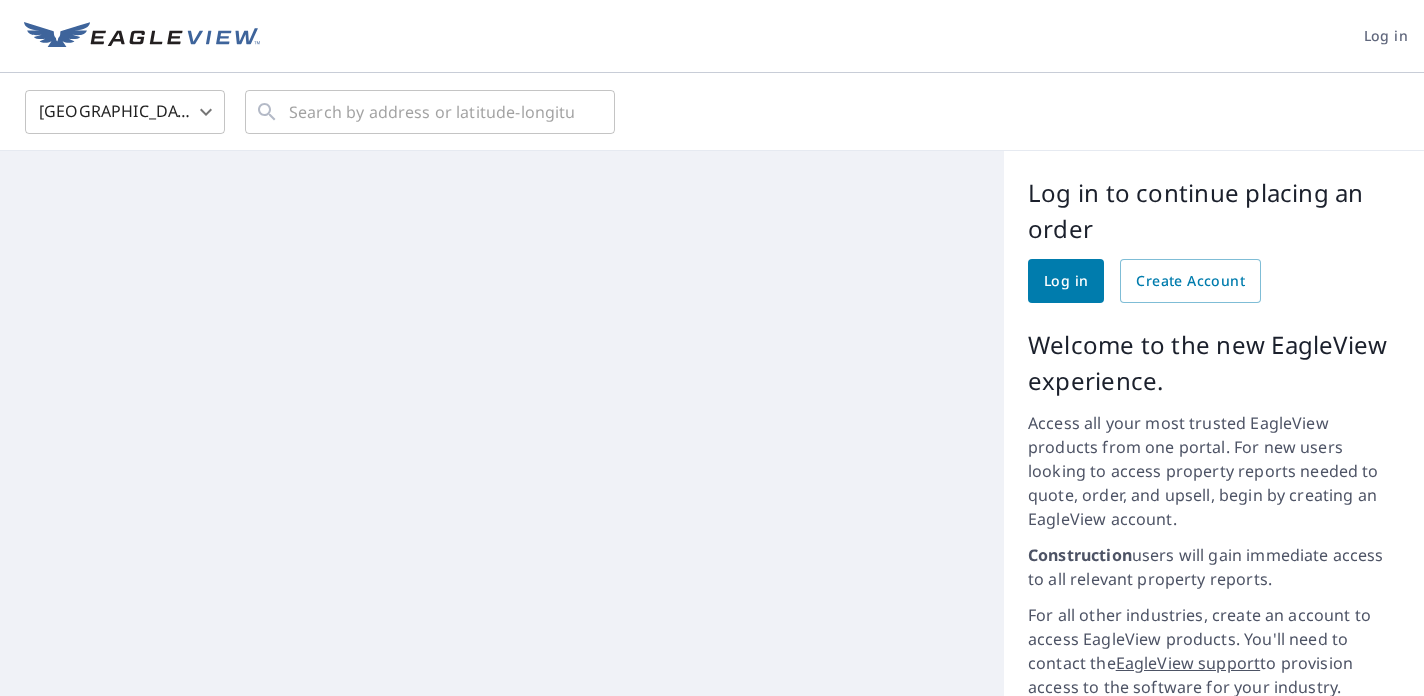 scroll, scrollTop: 0, scrollLeft: 0, axis: both 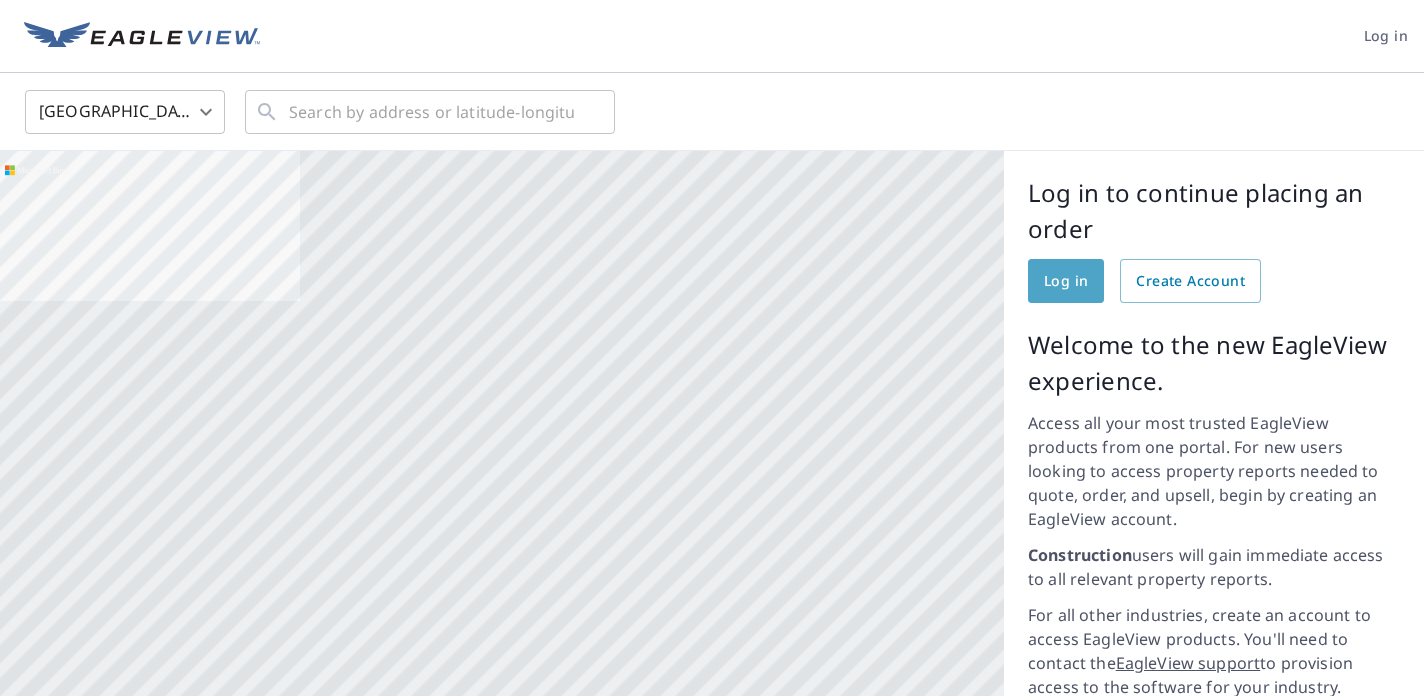click on "Log in" at bounding box center [1066, 281] 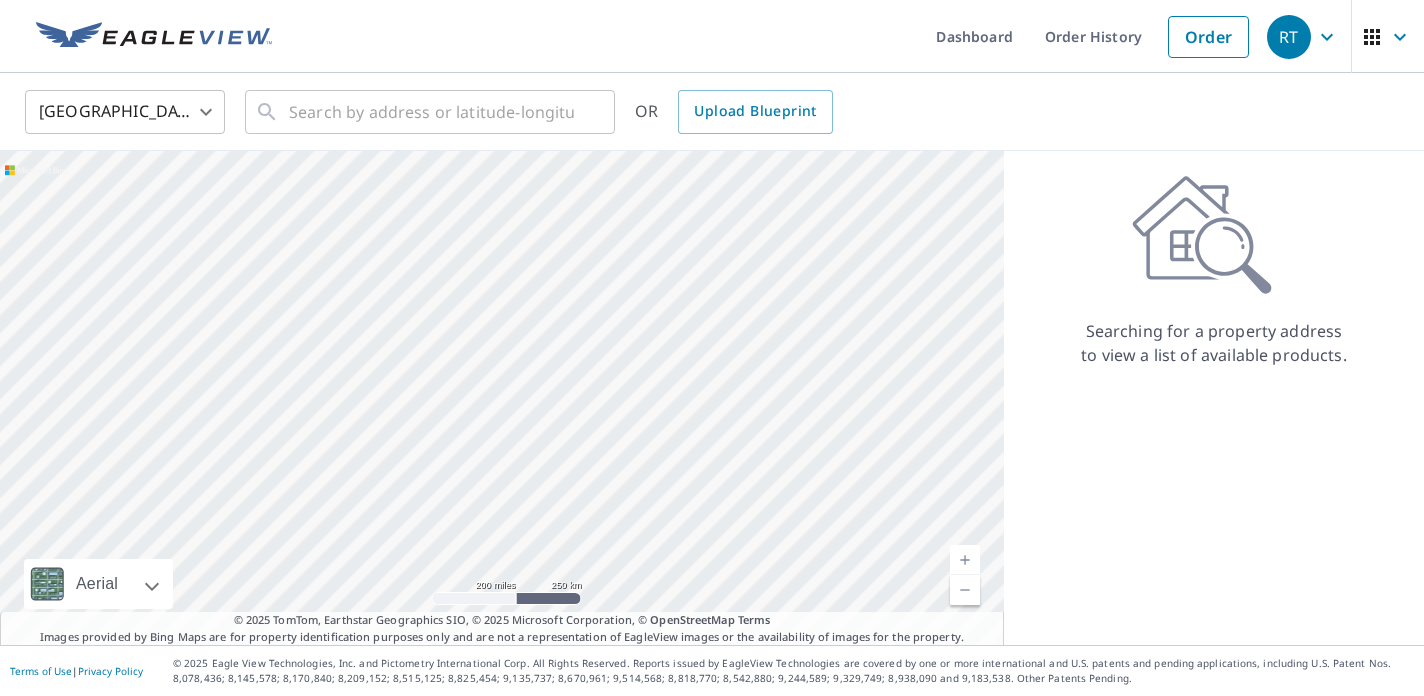 scroll, scrollTop: 0, scrollLeft: 0, axis: both 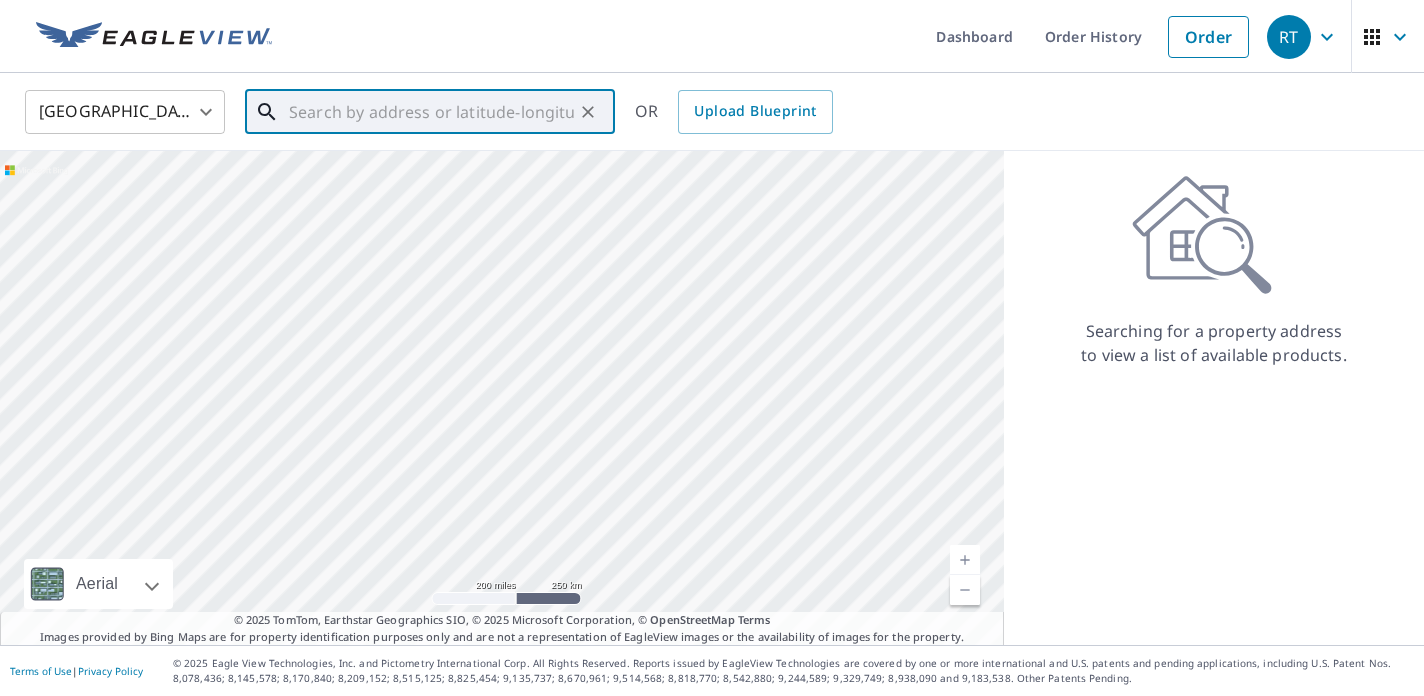 click at bounding box center [431, 112] 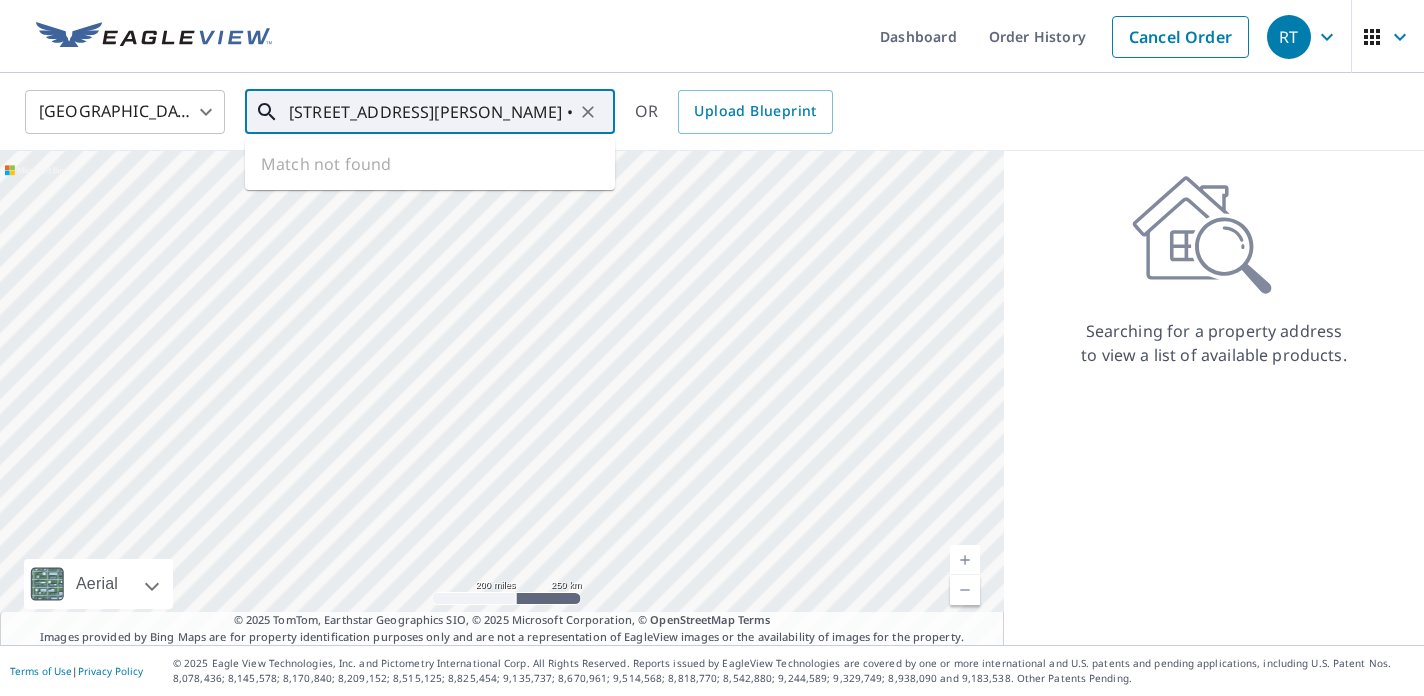 scroll, scrollTop: 0, scrollLeft: 7, axis: horizontal 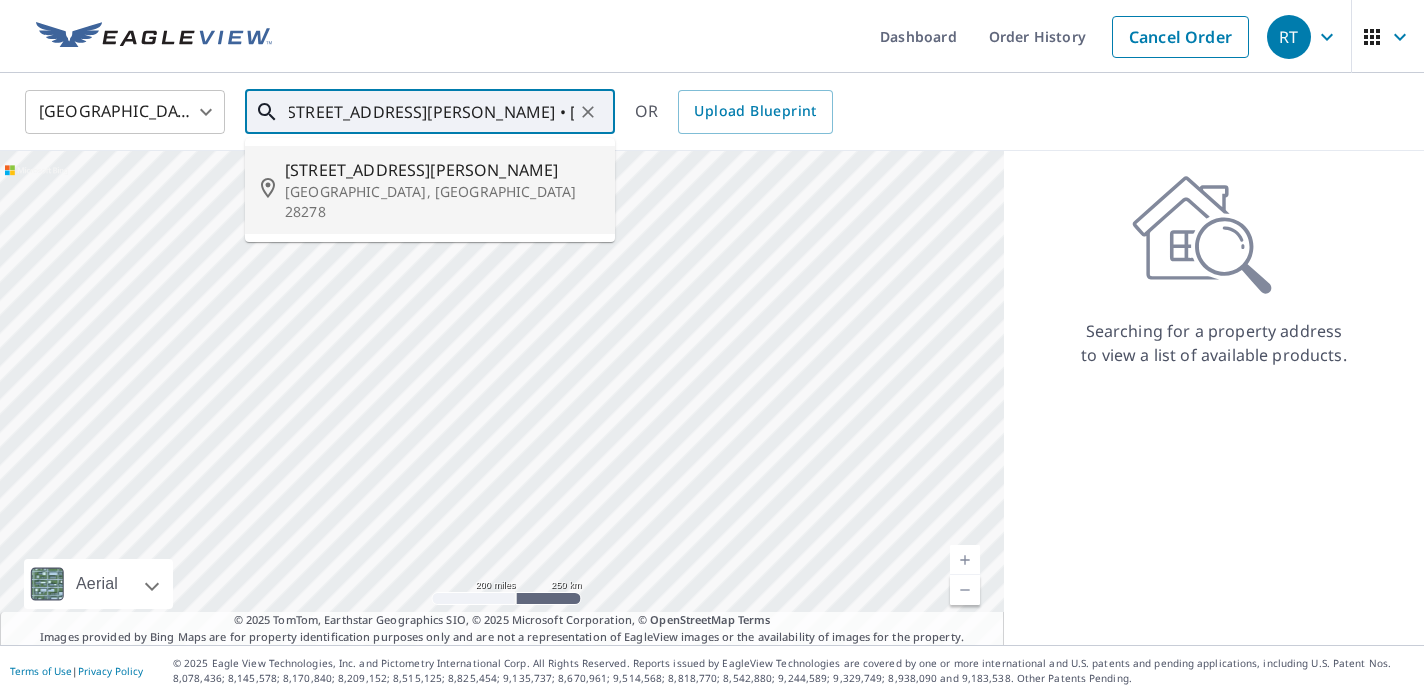 click on "[STREET_ADDRESS][PERSON_NAME]" at bounding box center [442, 170] 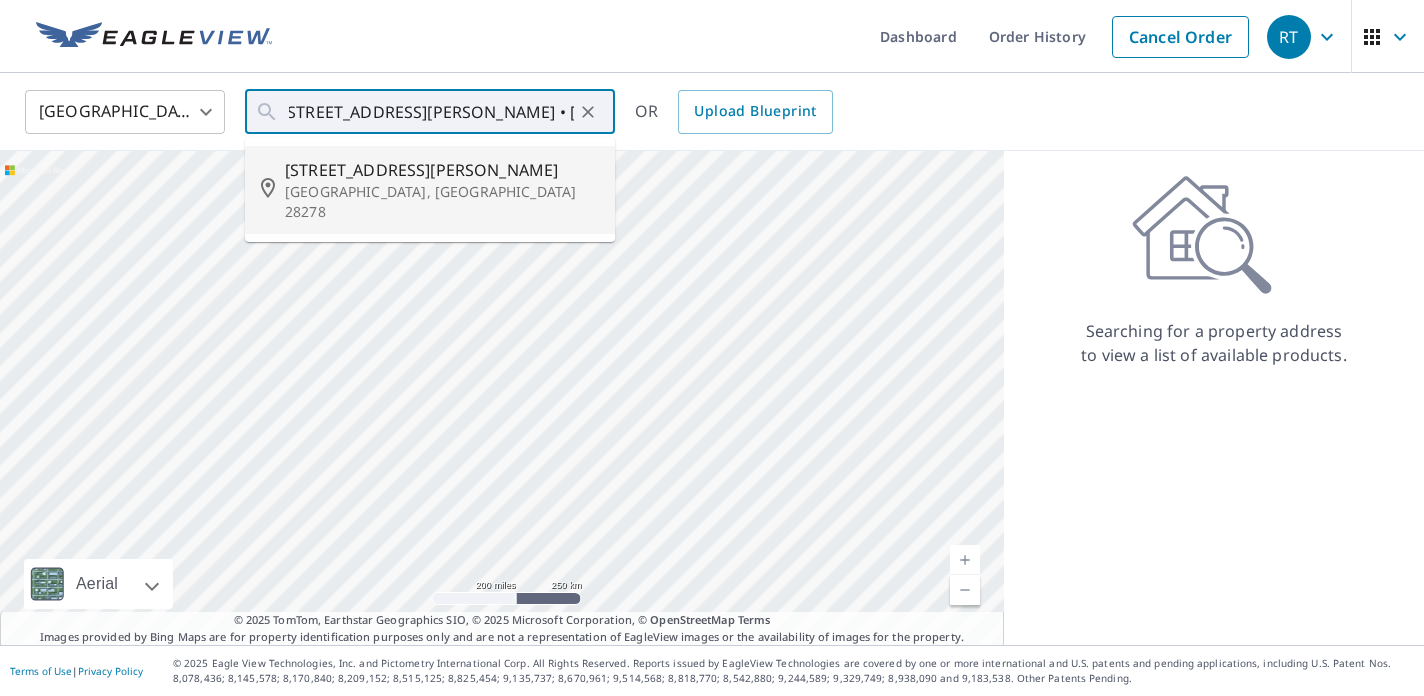 type on "[STREET_ADDRESS][PERSON_NAME]" 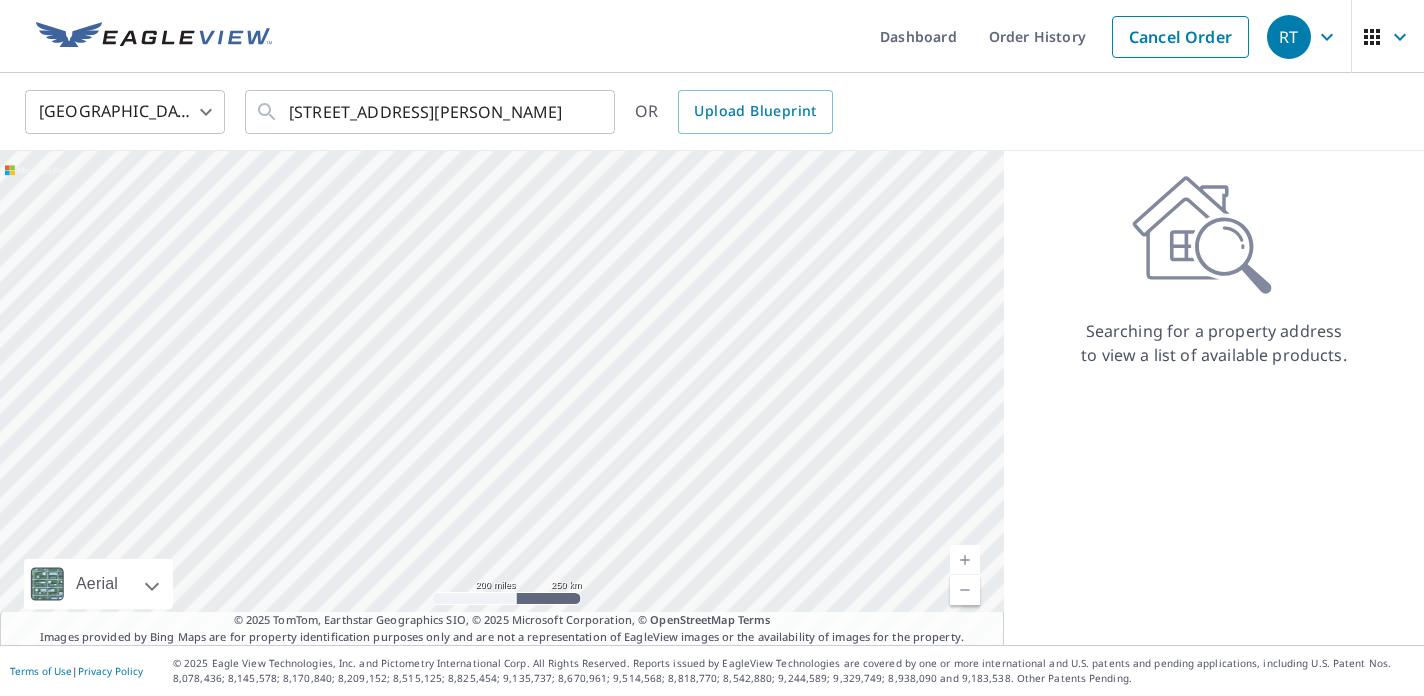 scroll, scrollTop: 0, scrollLeft: 0, axis: both 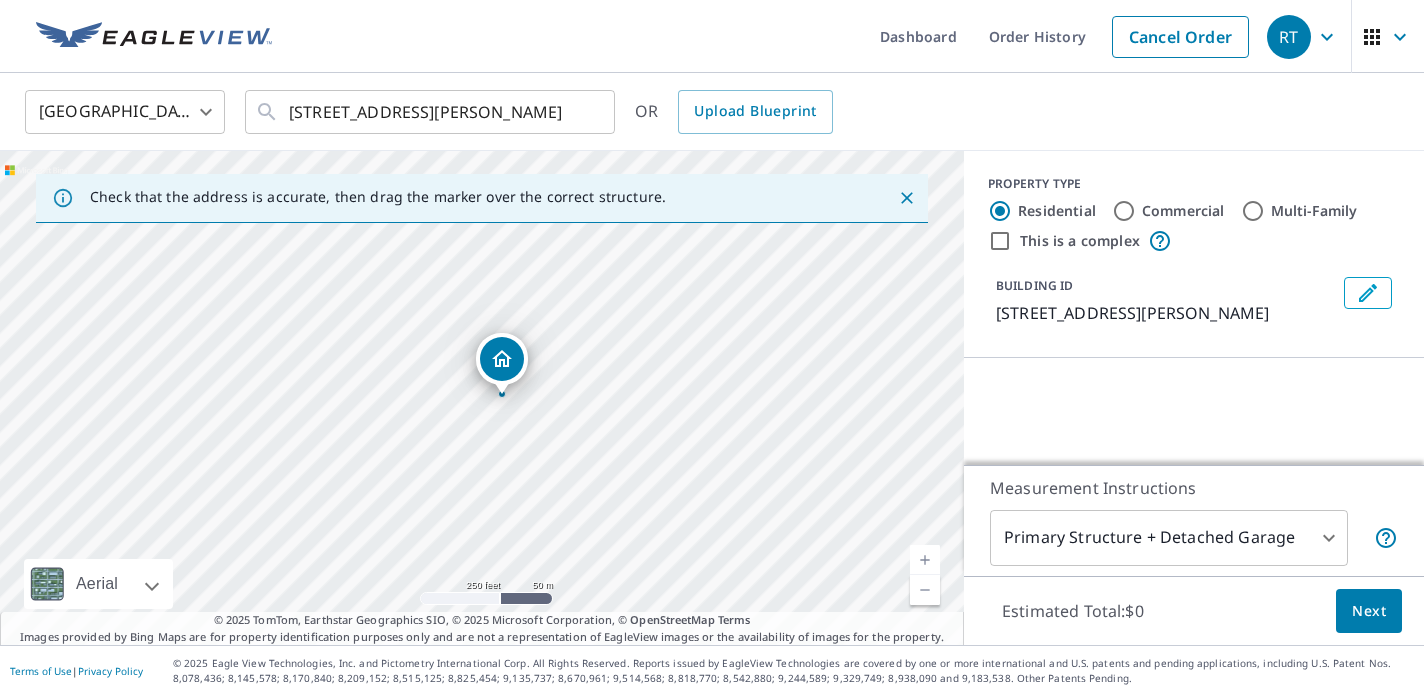 click at bounding box center [925, 560] 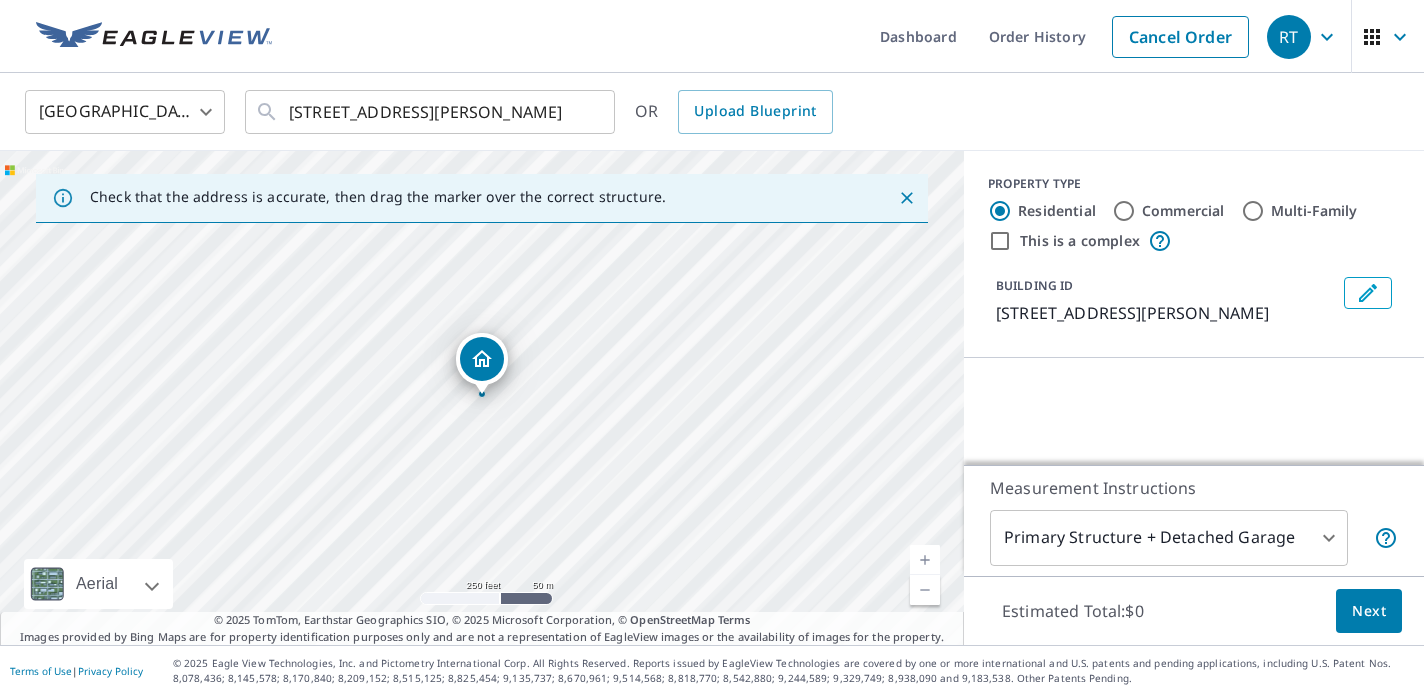 click at bounding box center [925, 560] 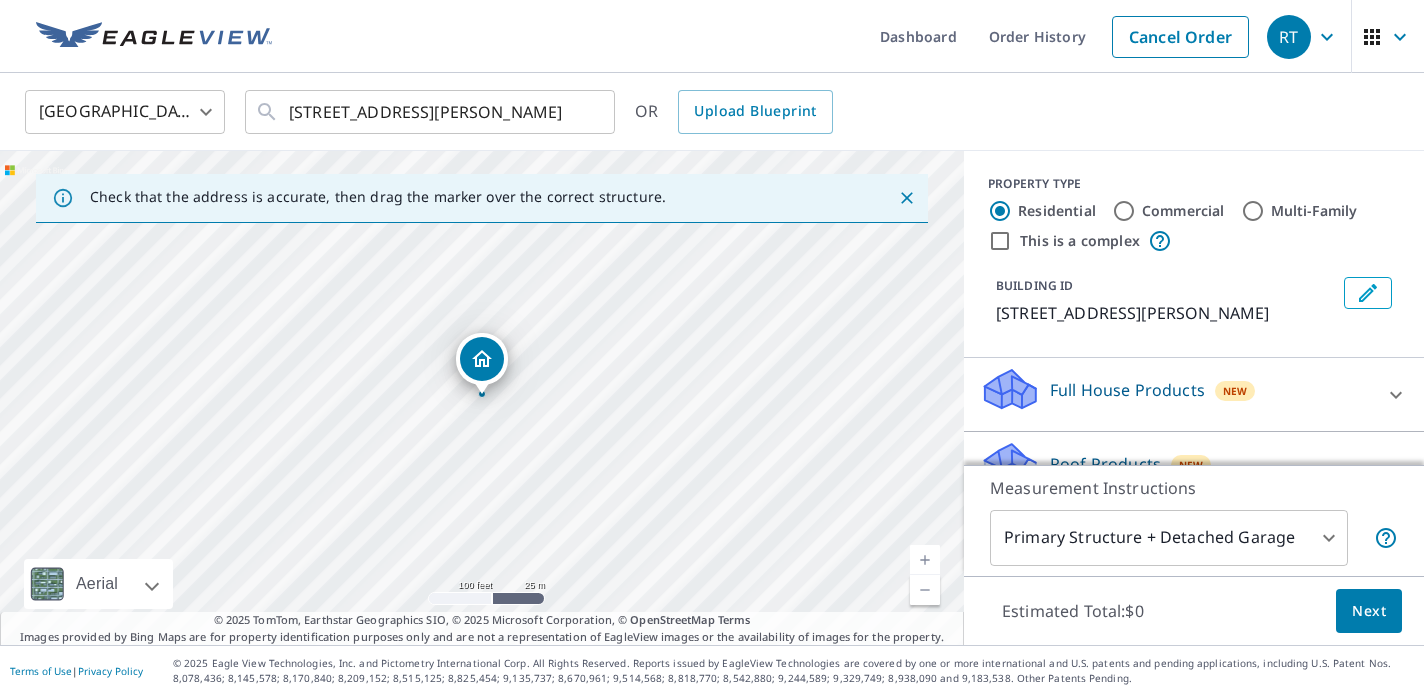 click at bounding box center [925, 560] 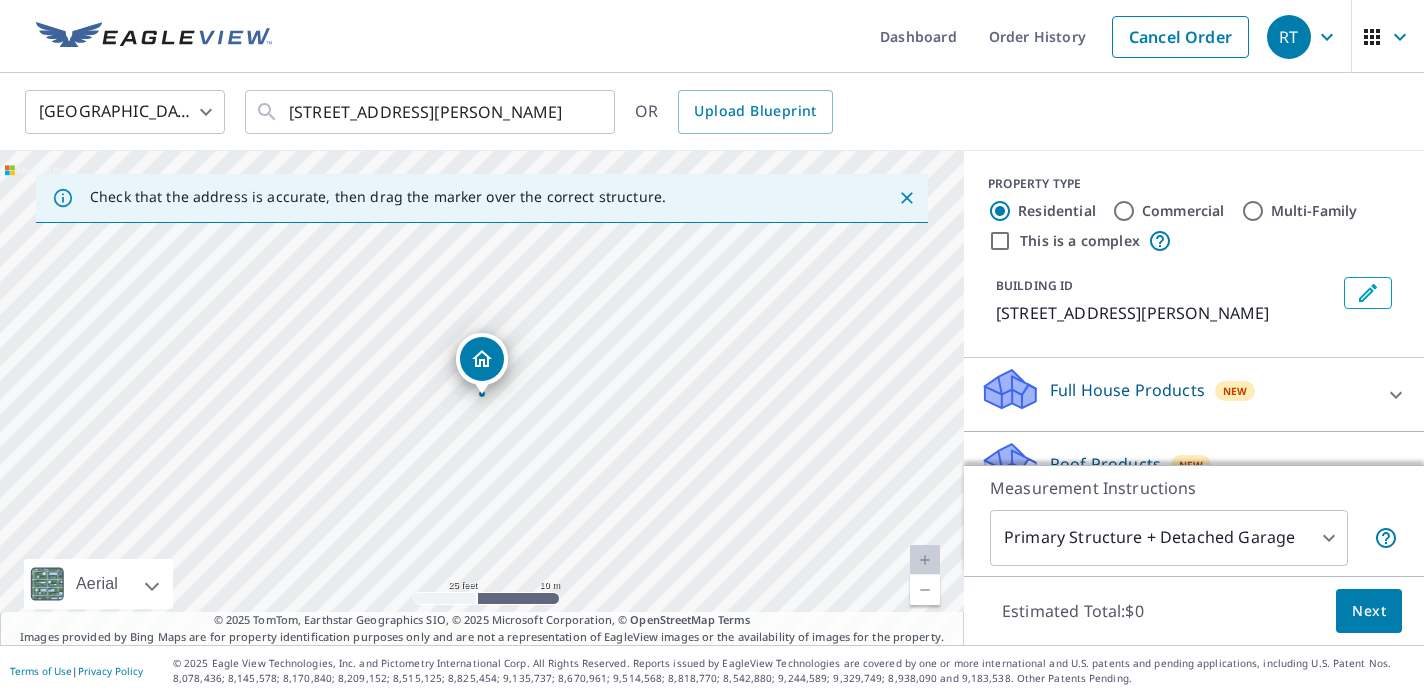 click on "RT RT
Dashboard Order History Cancel Order RT United States US ​ 2610 Peebles Ln Charlotte, NC 28278 ​ OR Upload Blueprint Check that the address is accurate, then drag the marker over the correct structure. 2610 Peebles Ln Charlotte, NC 28278 Aerial Road A standard road map Aerial A detailed look from above Labels Labels 25 feet 10 m © 2025 TomTom, © Vexcel Imaging, © 2025 Microsoft Corporation,  © OpenStreetMap Terms © 2025 TomTom, Earthstar Geographics SIO, © 2025 Microsoft Corporation, ©   OpenStreetMap   Terms Images provided by Bing Maps are for property identification purposes only and are not a representation of EagleView images or the availability of images for the property. PROPERTY TYPE Residential Commercial Multi-Family This is a complex BUILDING ID 2610 Peebles Ln, Charlotte, NC, 28278 Full House Products New Full House™ $105 Roof Products New Premium $32.75 - $87 Gutter $13.75 Bid Perfect™ $18 Solar Products New Inform Essentials+ $63.25 Inform Advanced $79 $30 $105.5 New 1" at bounding box center [712, 348] 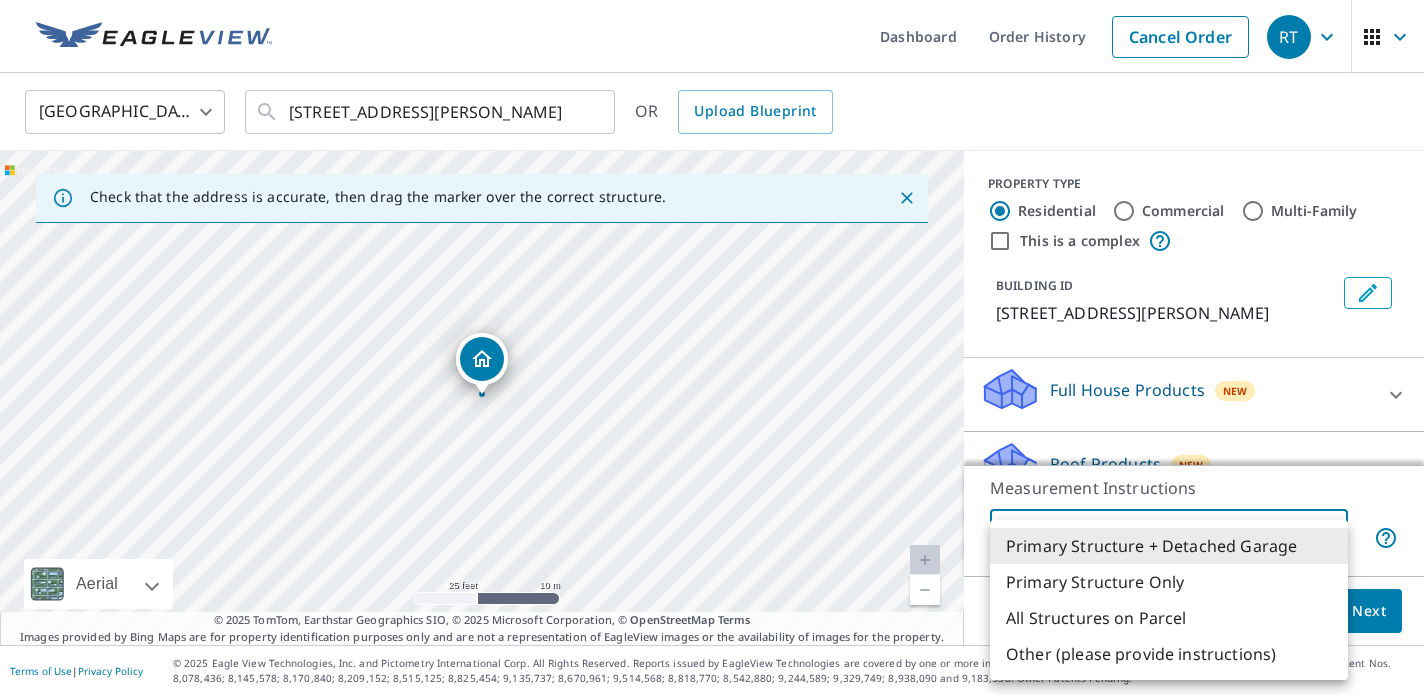 click on "Primary Structure Only" at bounding box center (1169, 582) 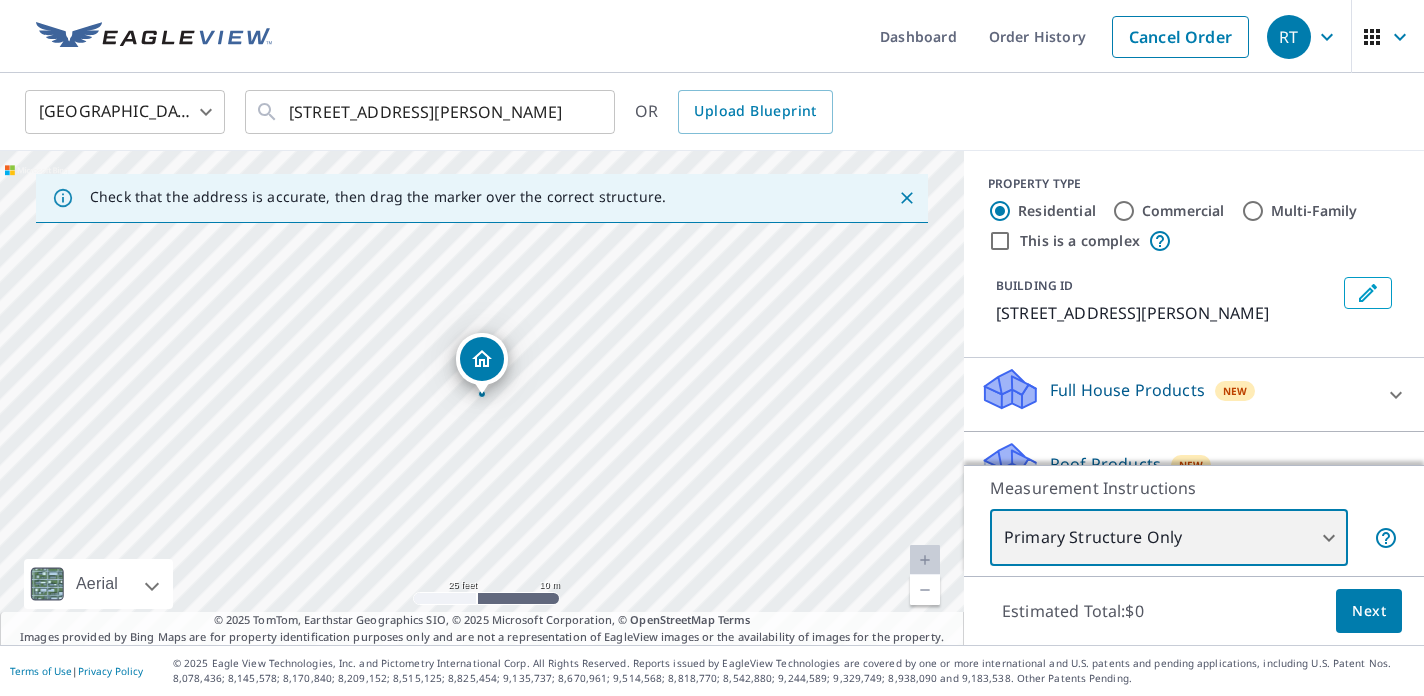 type on "2" 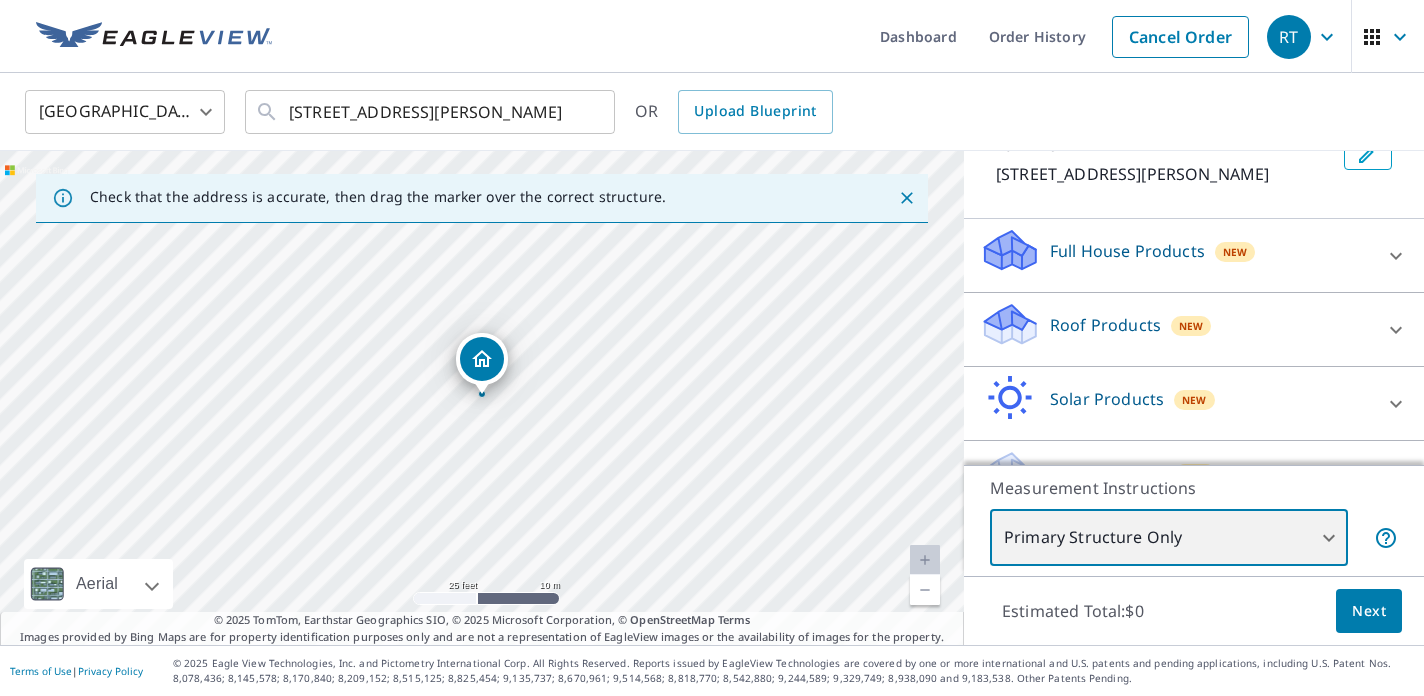 scroll, scrollTop: 146, scrollLeft: 0, axis: vertical 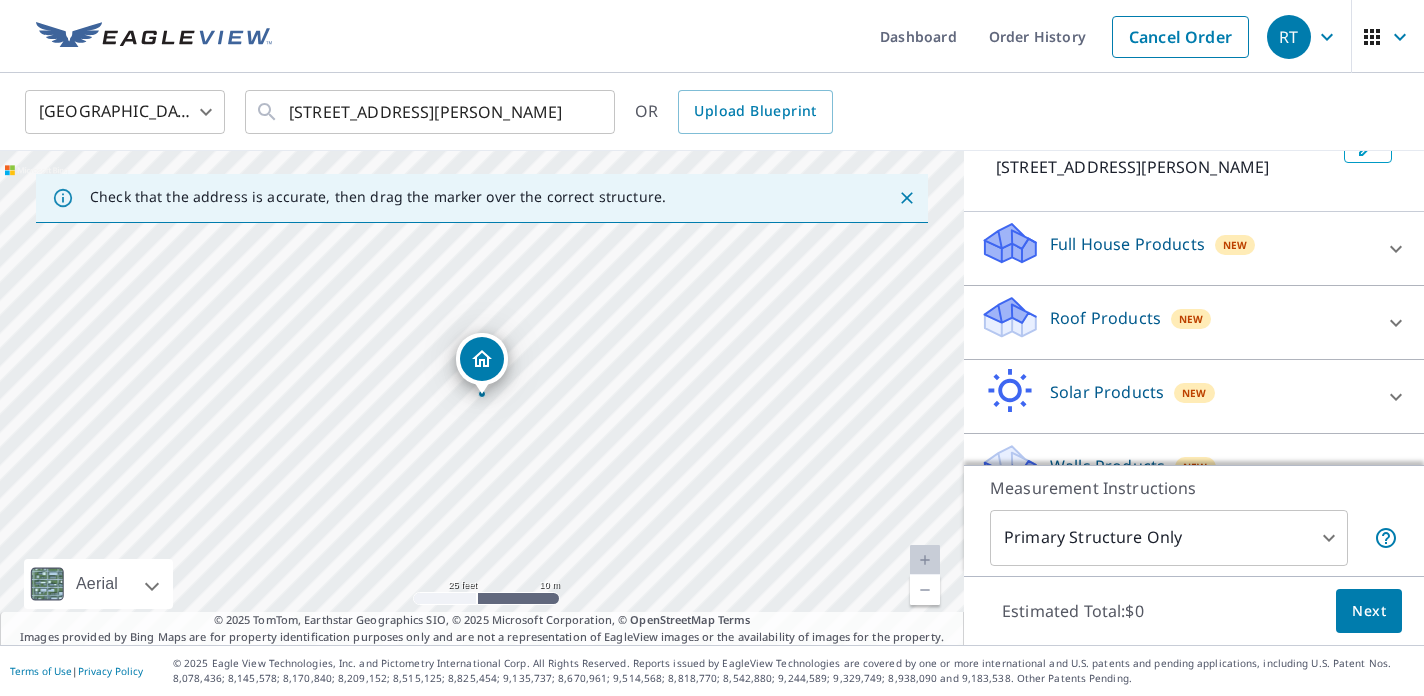 click on "Roof Products New" at bounding box center [1176, 322] 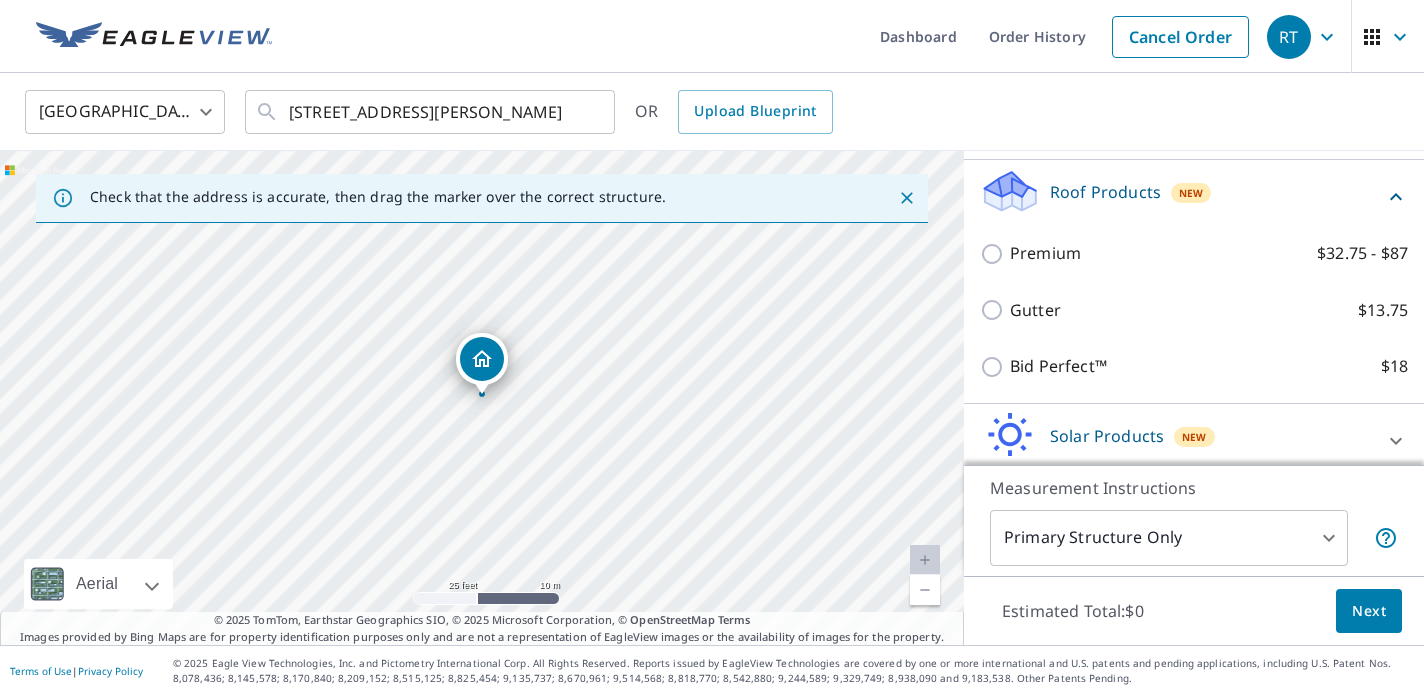 scroll, scrollTop: 261, scrollLeft: 0, axis: vertical 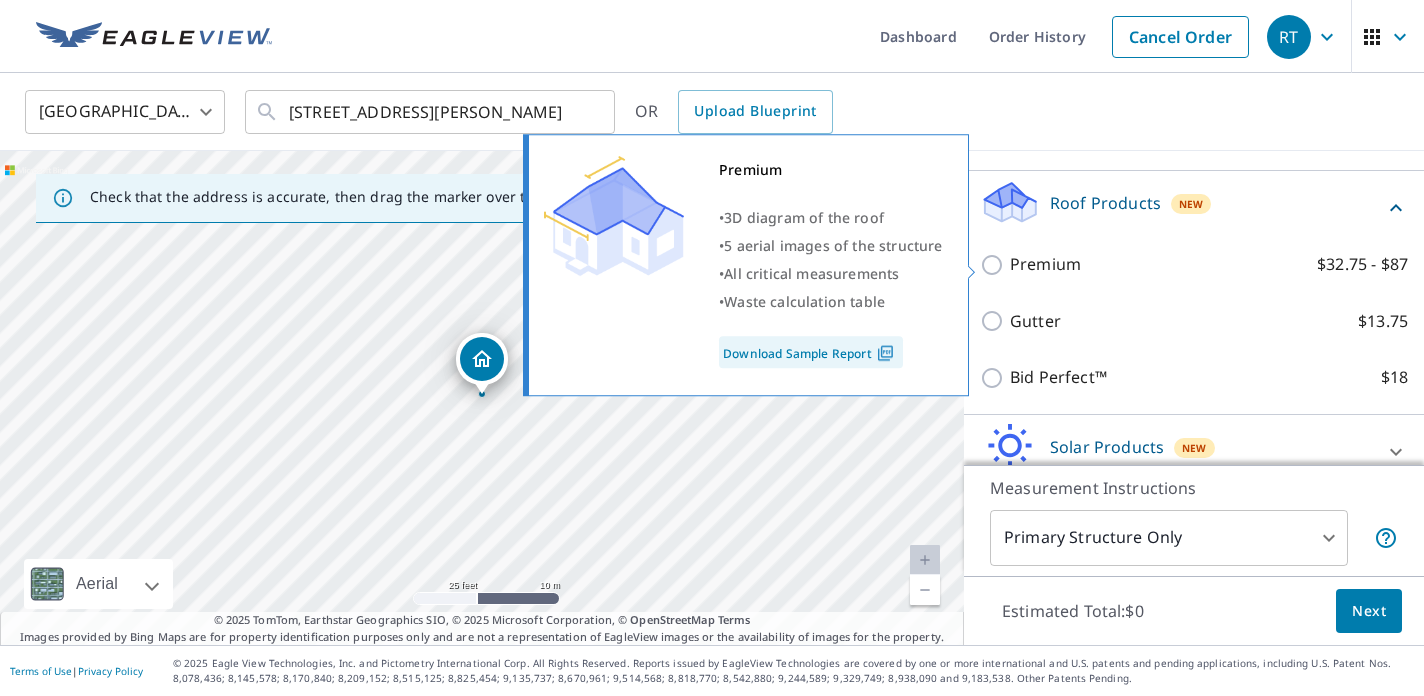 click on "Premium" at bounding box center [1045, 264] 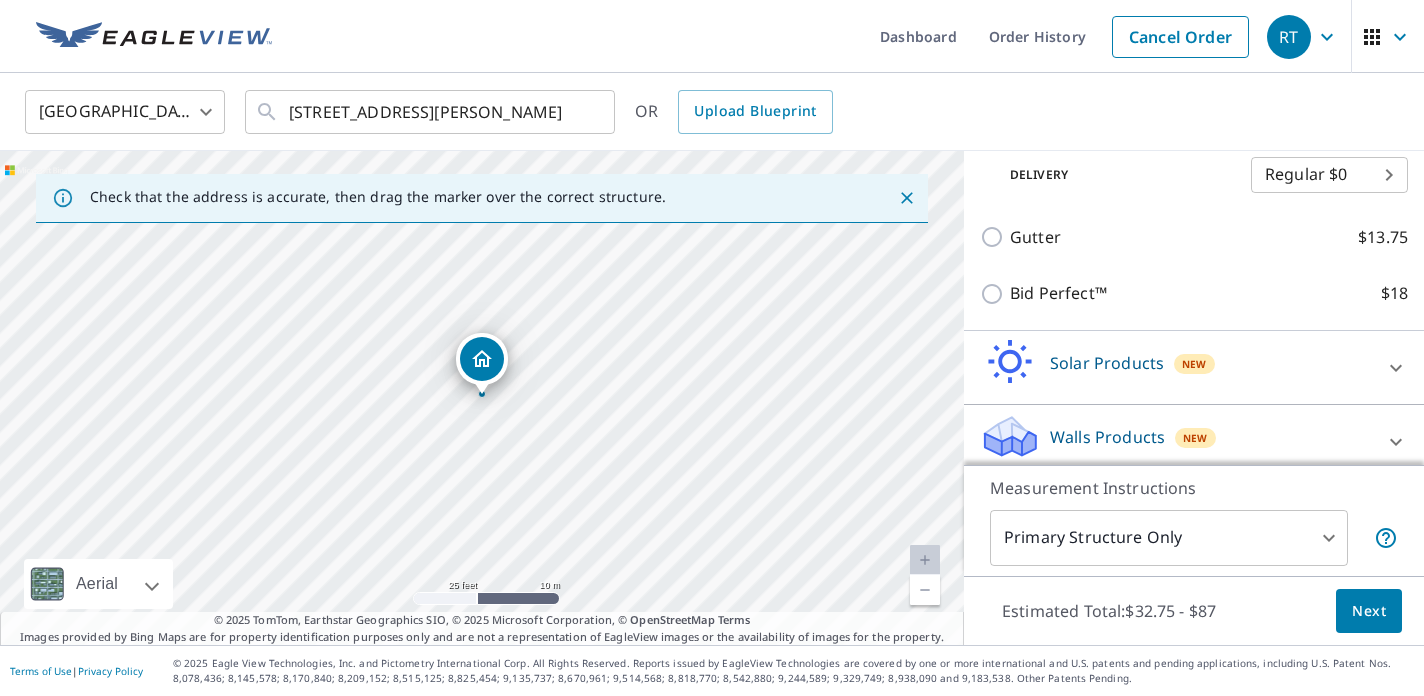 scroll, scrollTop: 427, scrollLeft: 0, axis: vertical 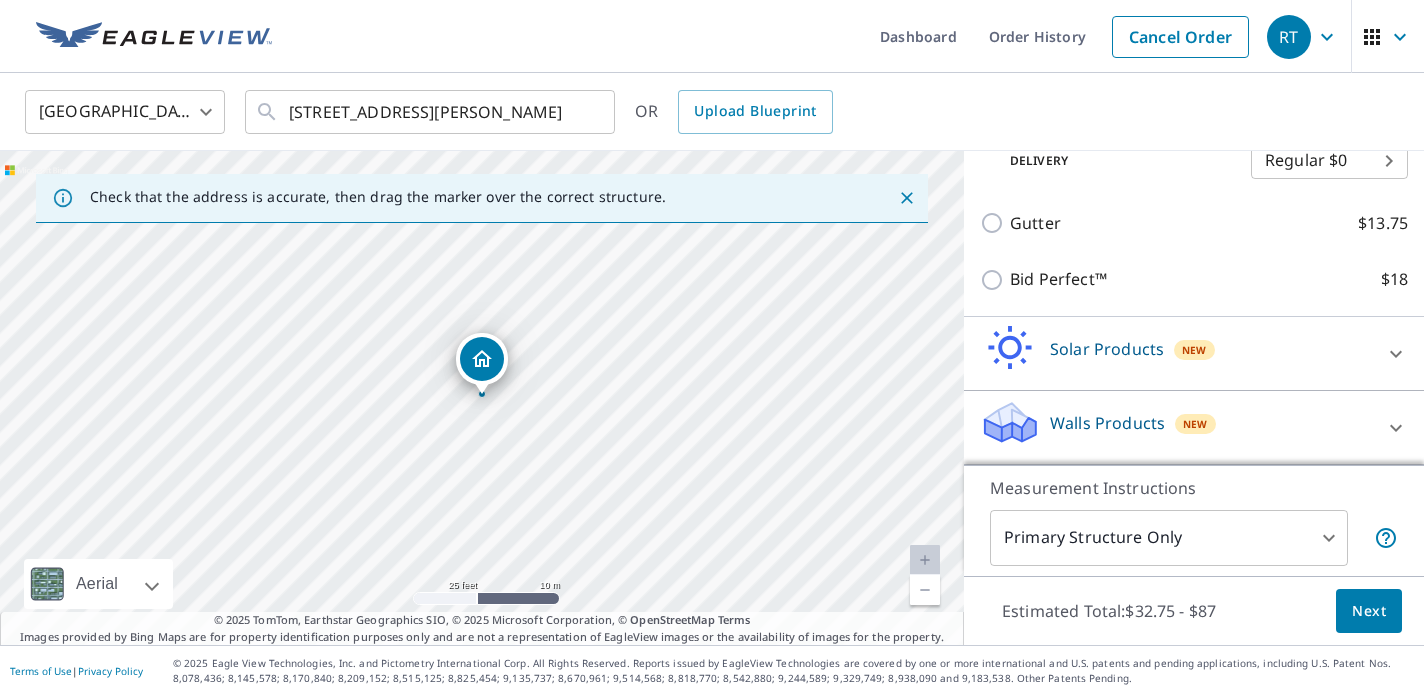 click on "Next" at bounding box center (1369, 611) 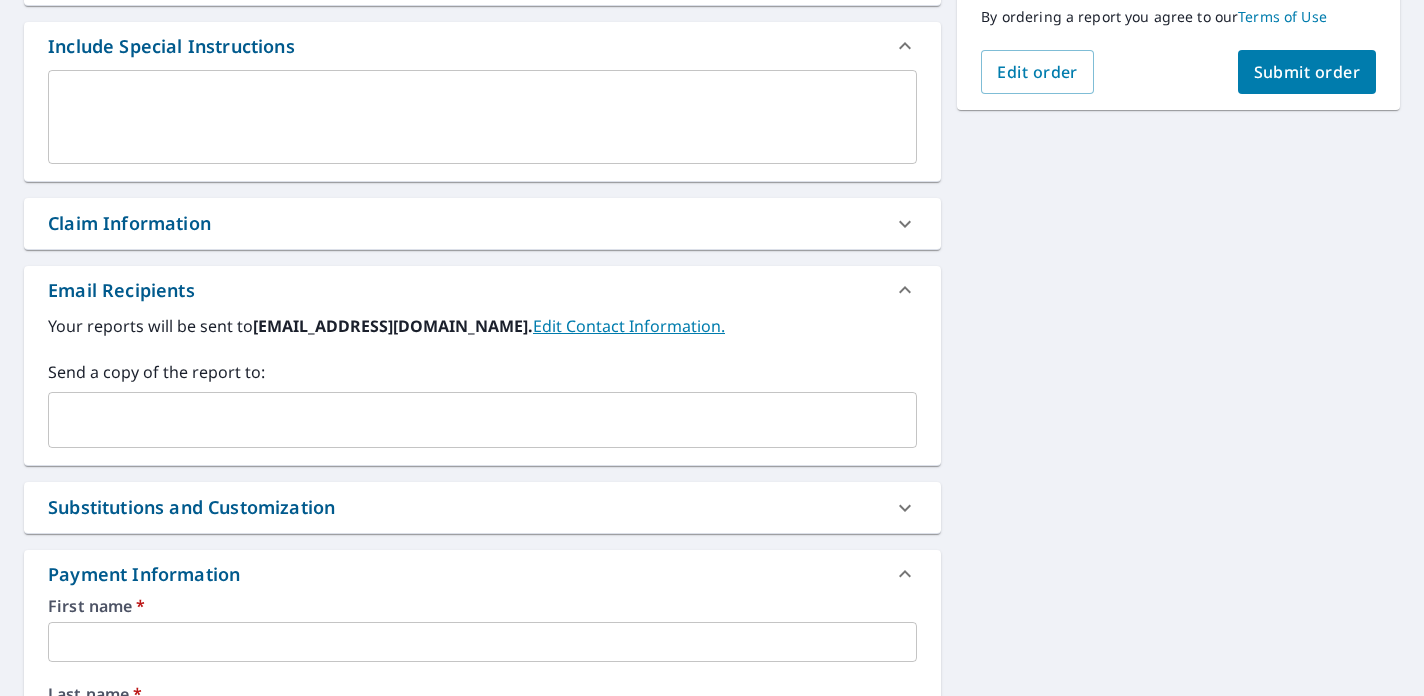 scroll, scrollTop: 528, scrollLeft: 0, axis: vertical 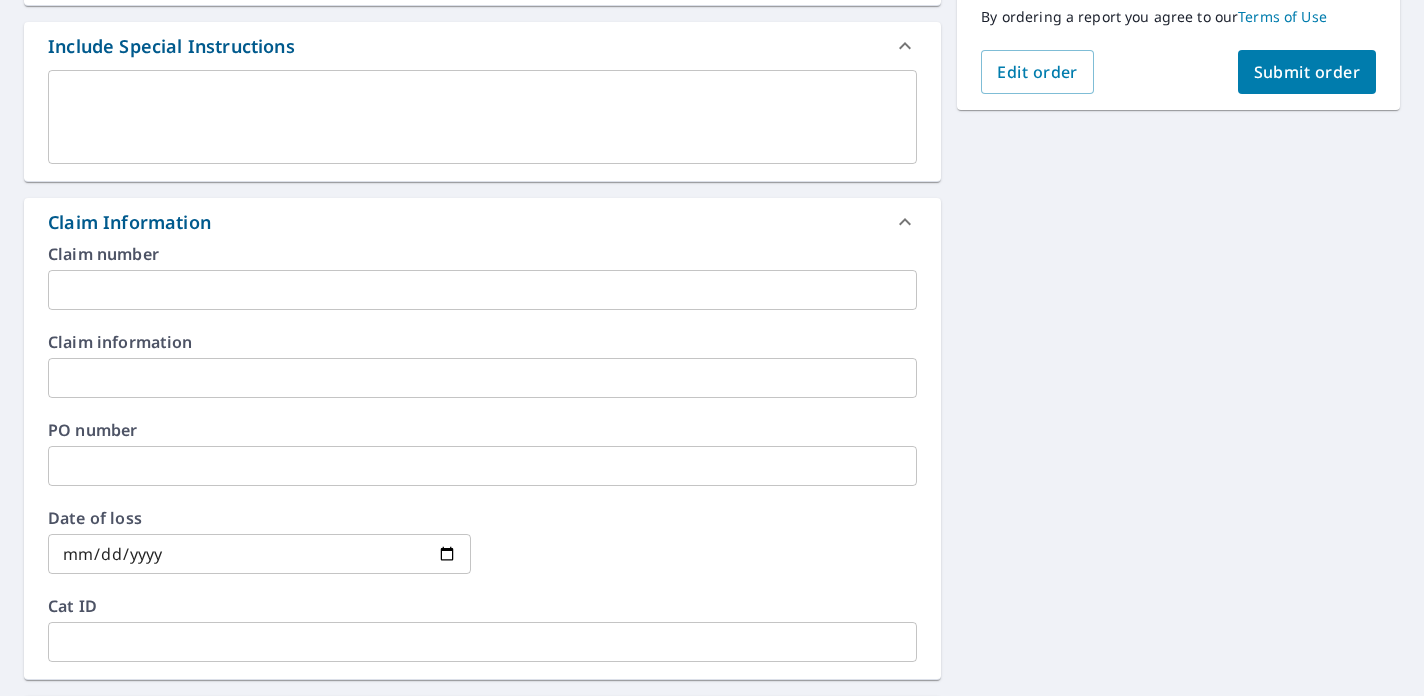 click at bounding box center (482, 290) 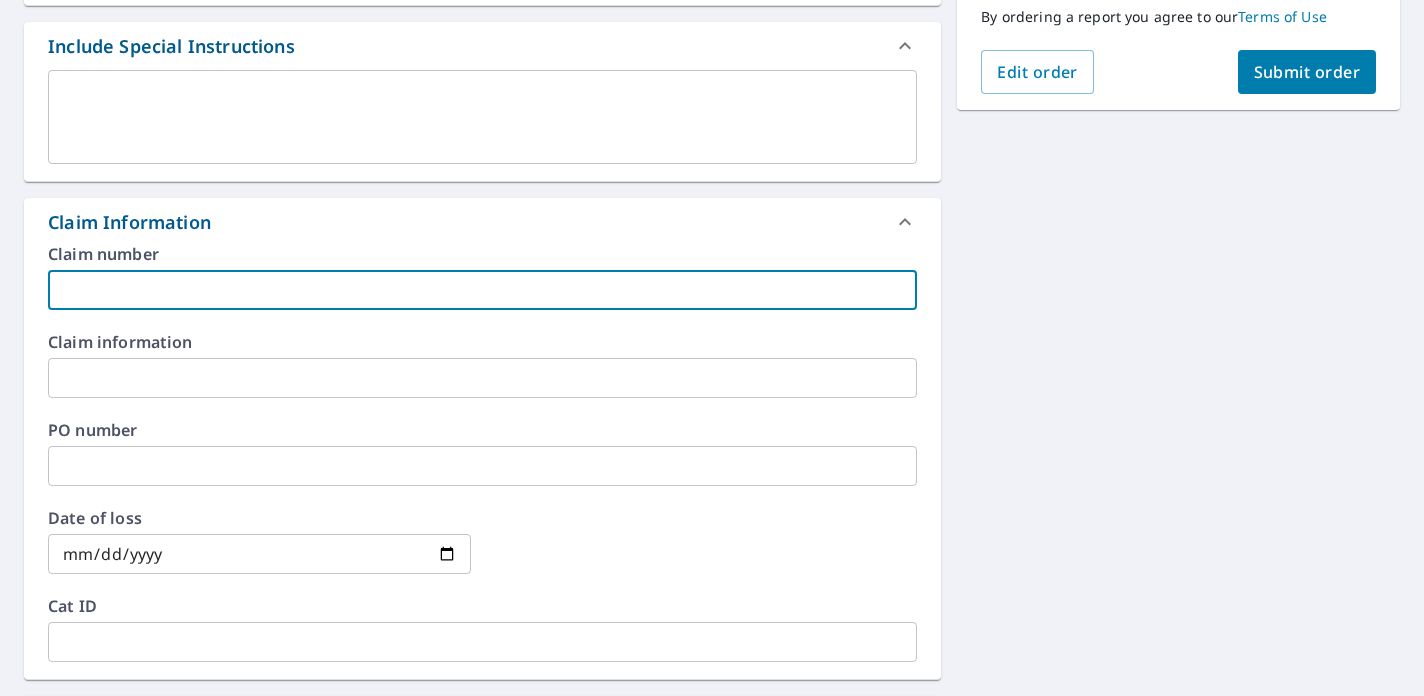 paste on "3386W078Z" 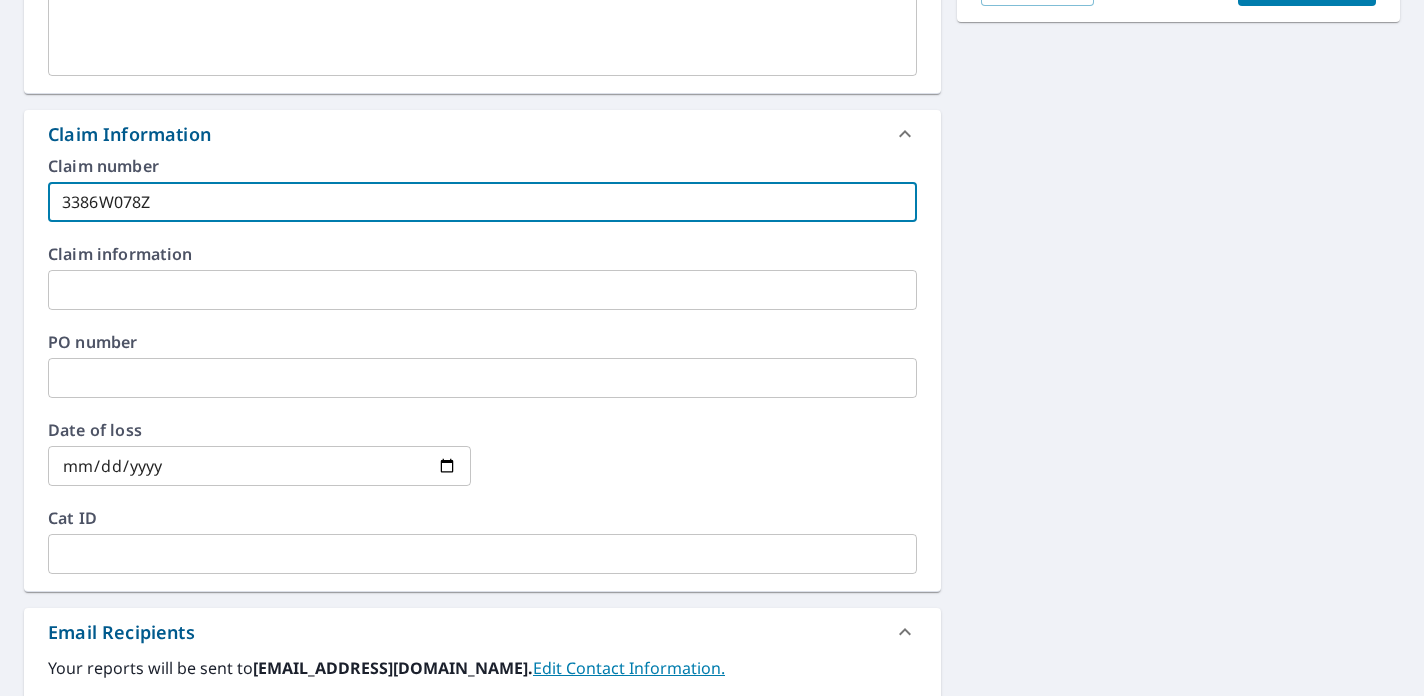 scroll, scrollTop: 618, scrollLeft: 0, axis: vertical 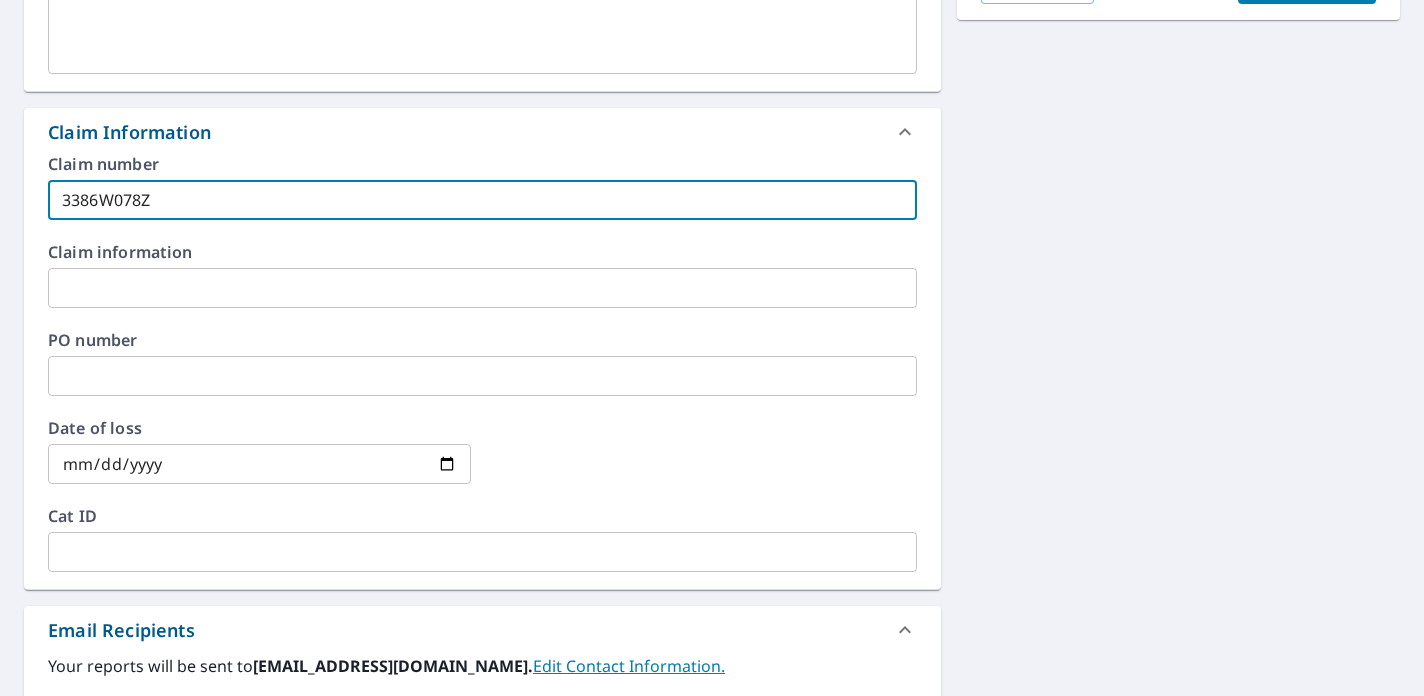 type on "3386W078Z" 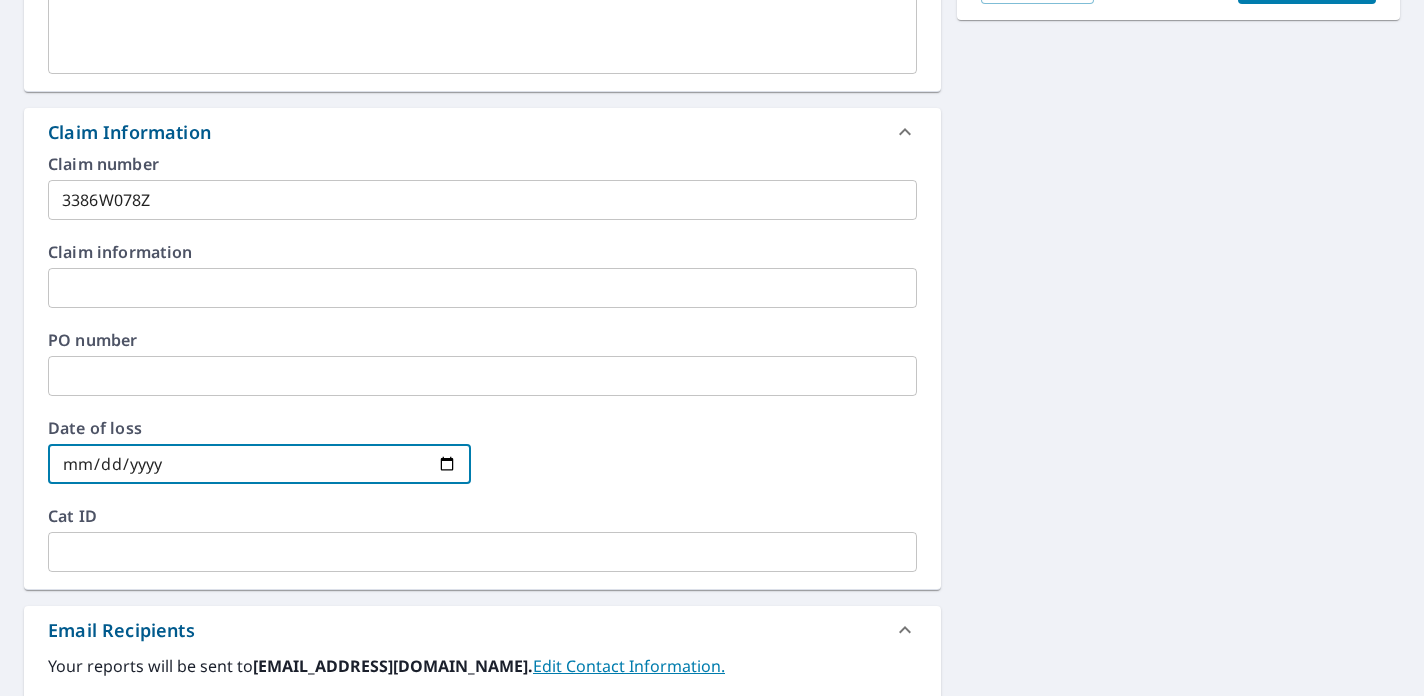 click at bounding box center [259, 464] 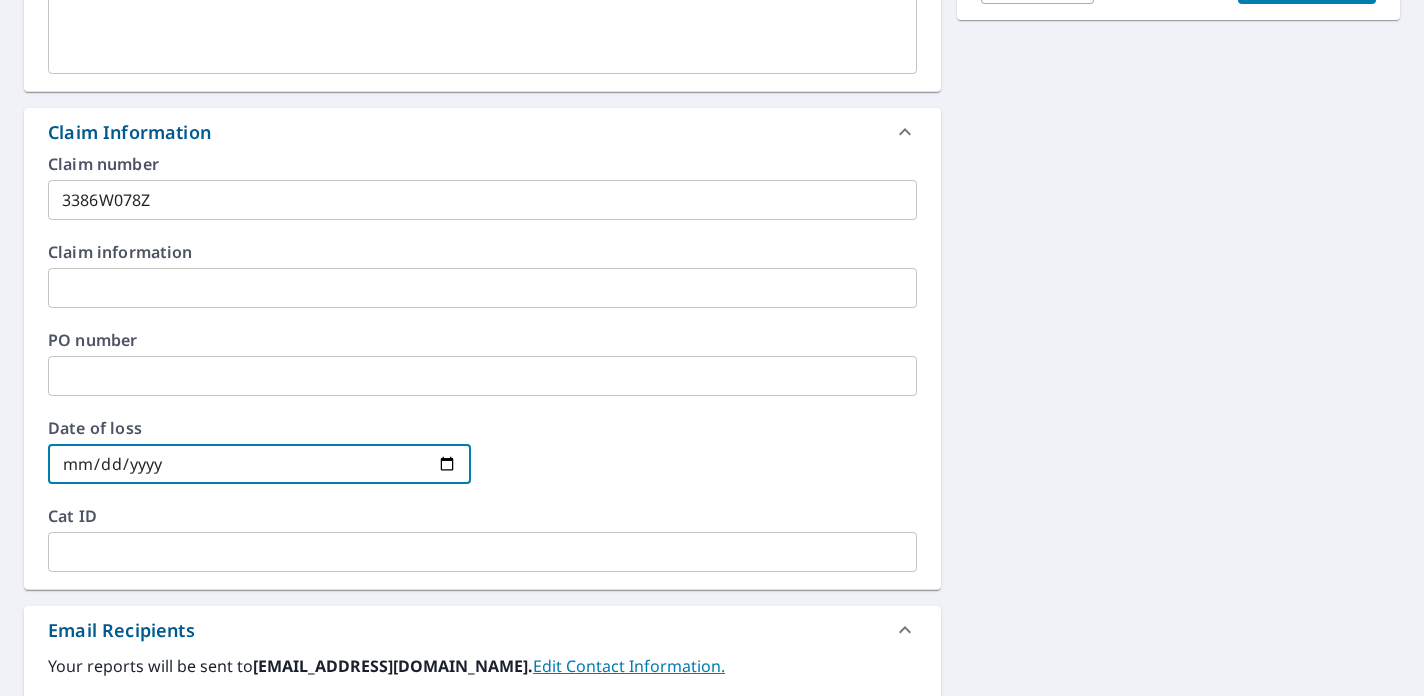type on "2022-05-08" 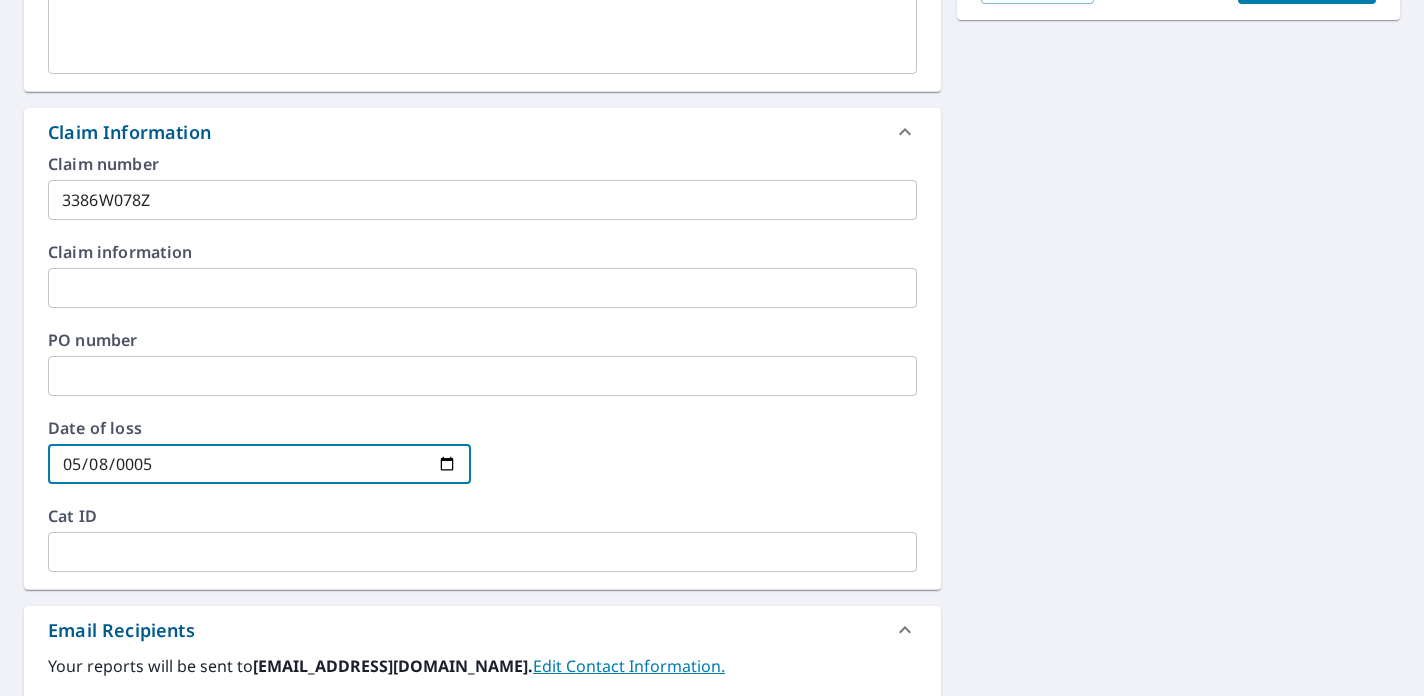 type on "2025-05-08" 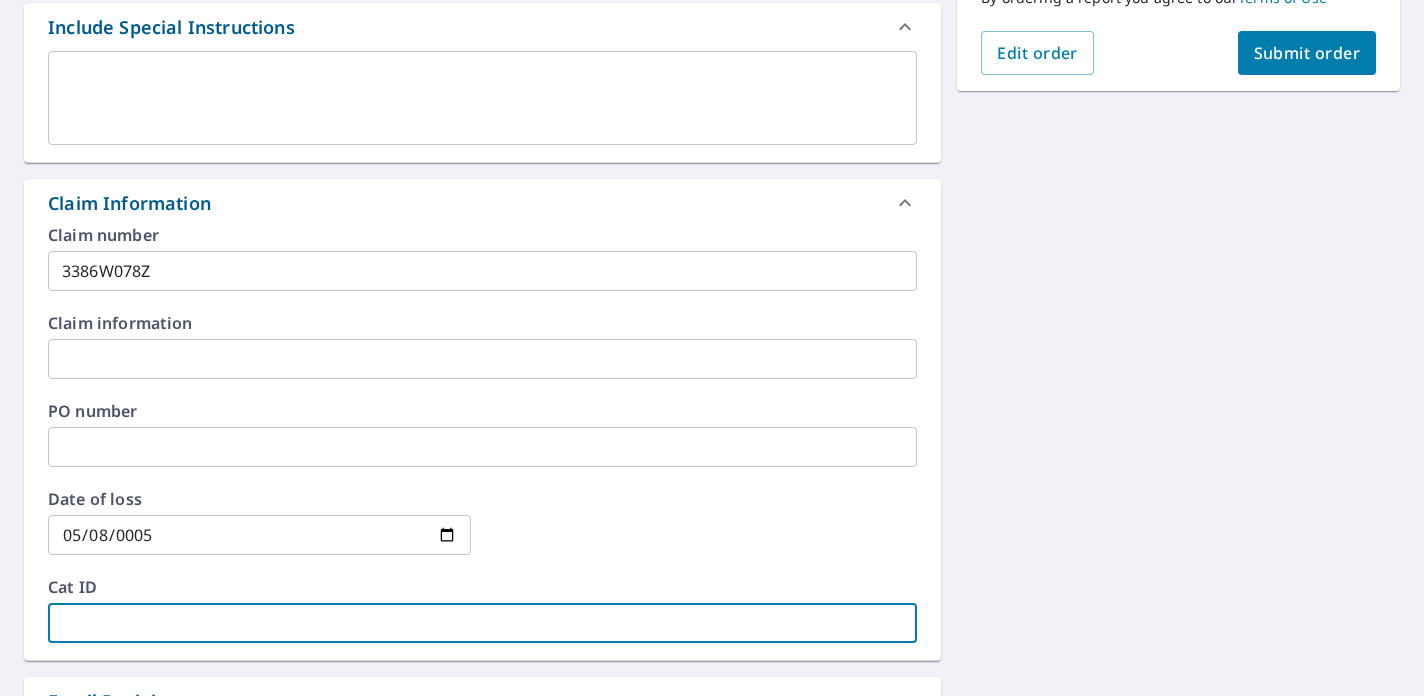 scroll, scrollTop: 541, scrollLeft: 0, axis: vertical 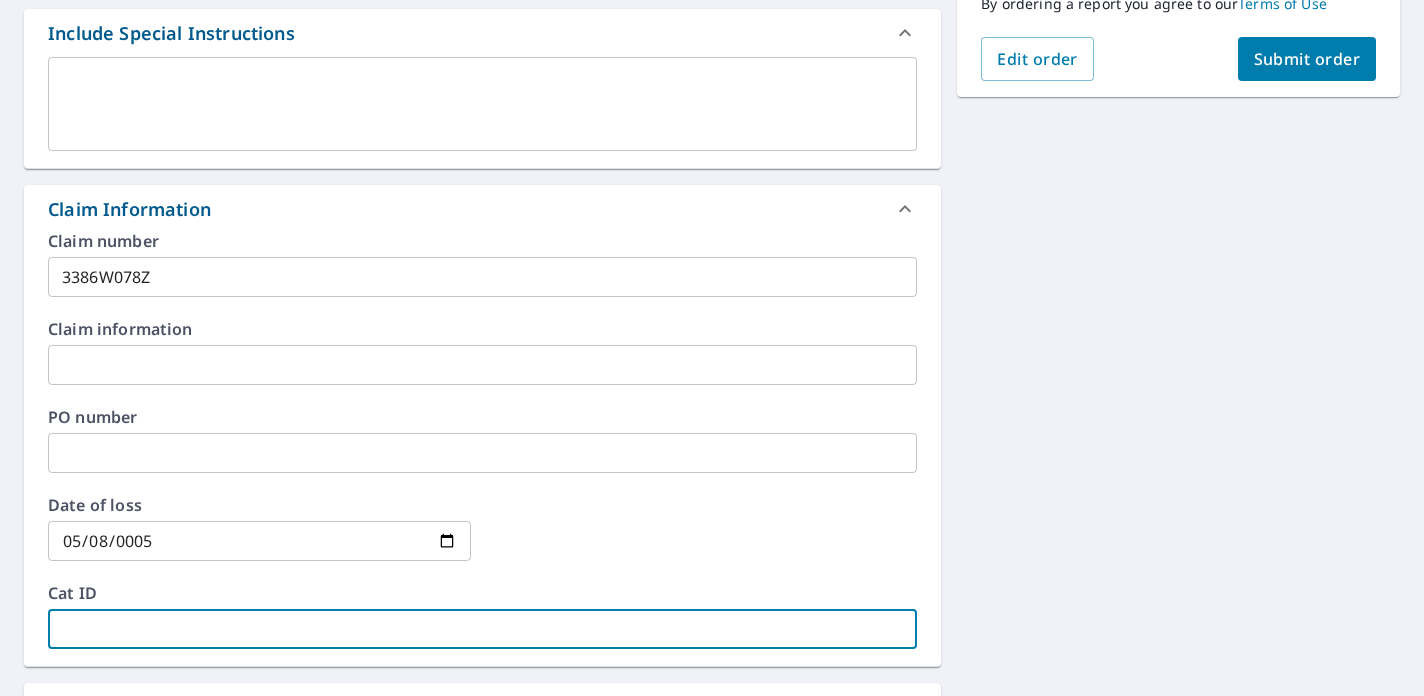 click 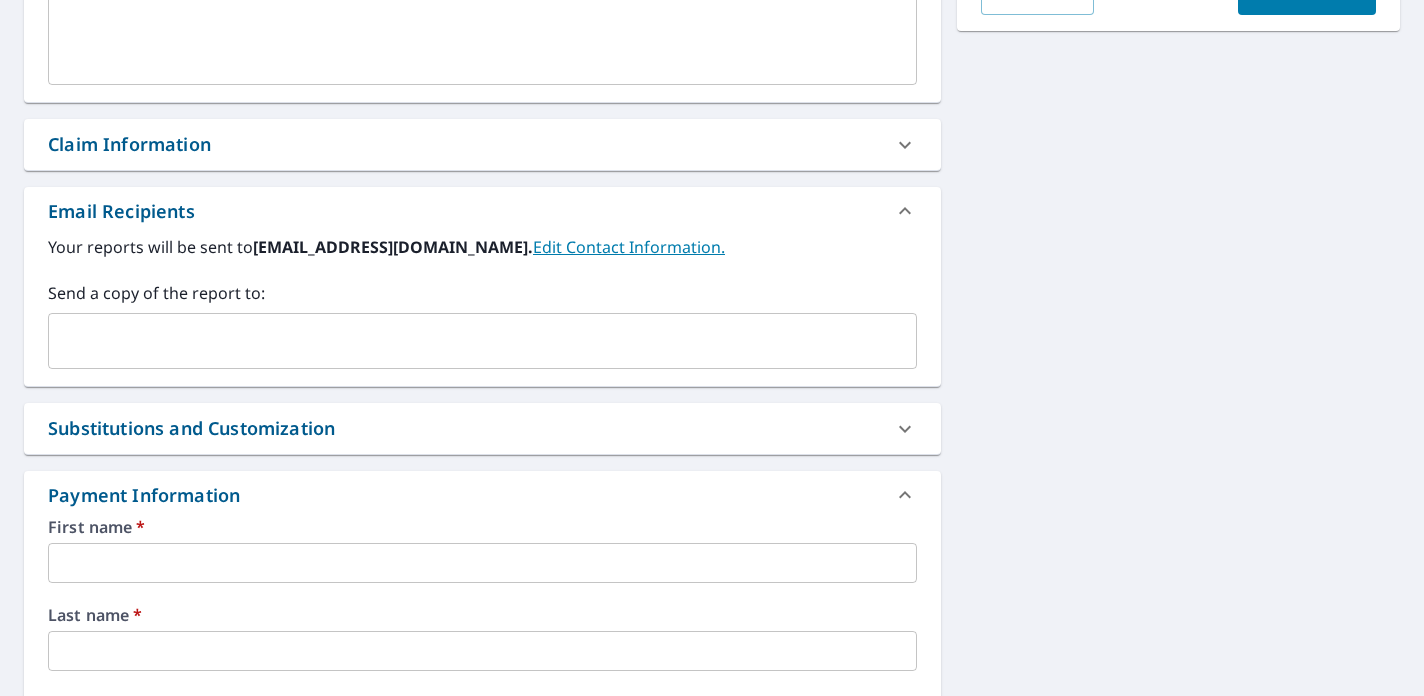 scroll, scrollTop: 744, scrollLeft: 0, axis: vertical 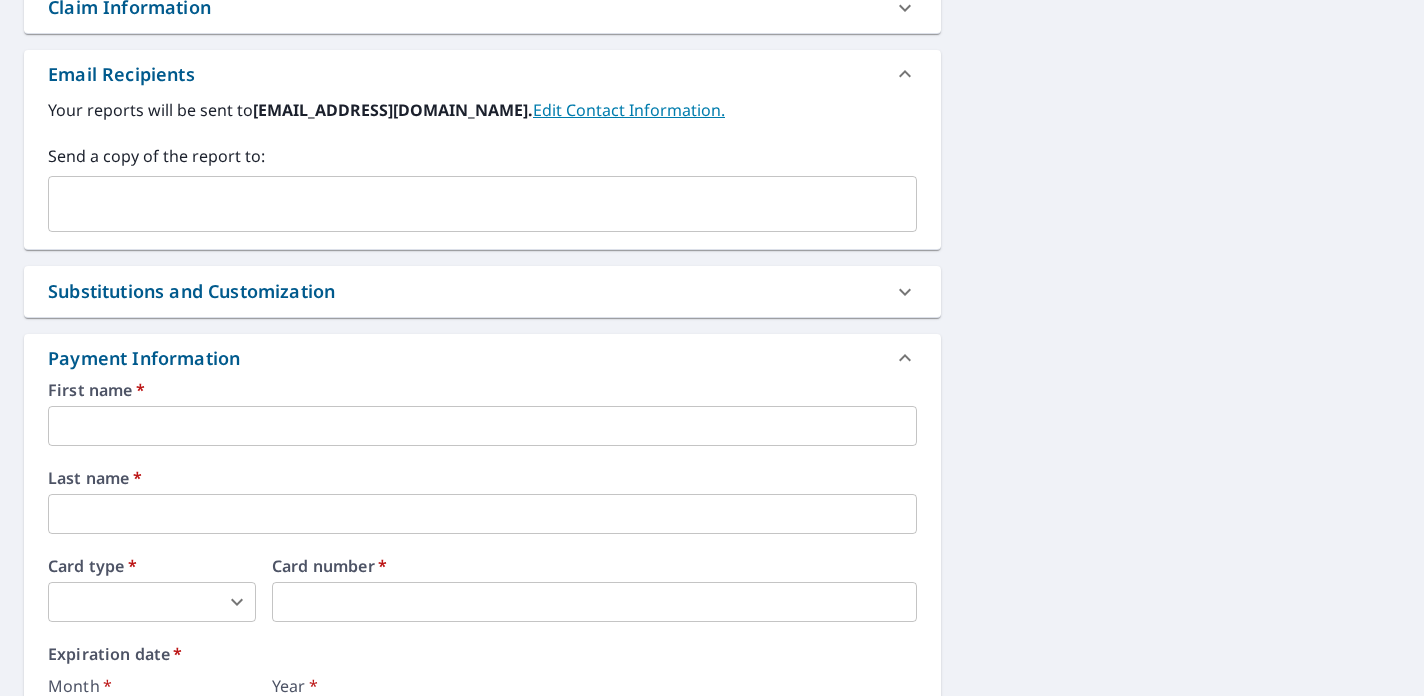 click 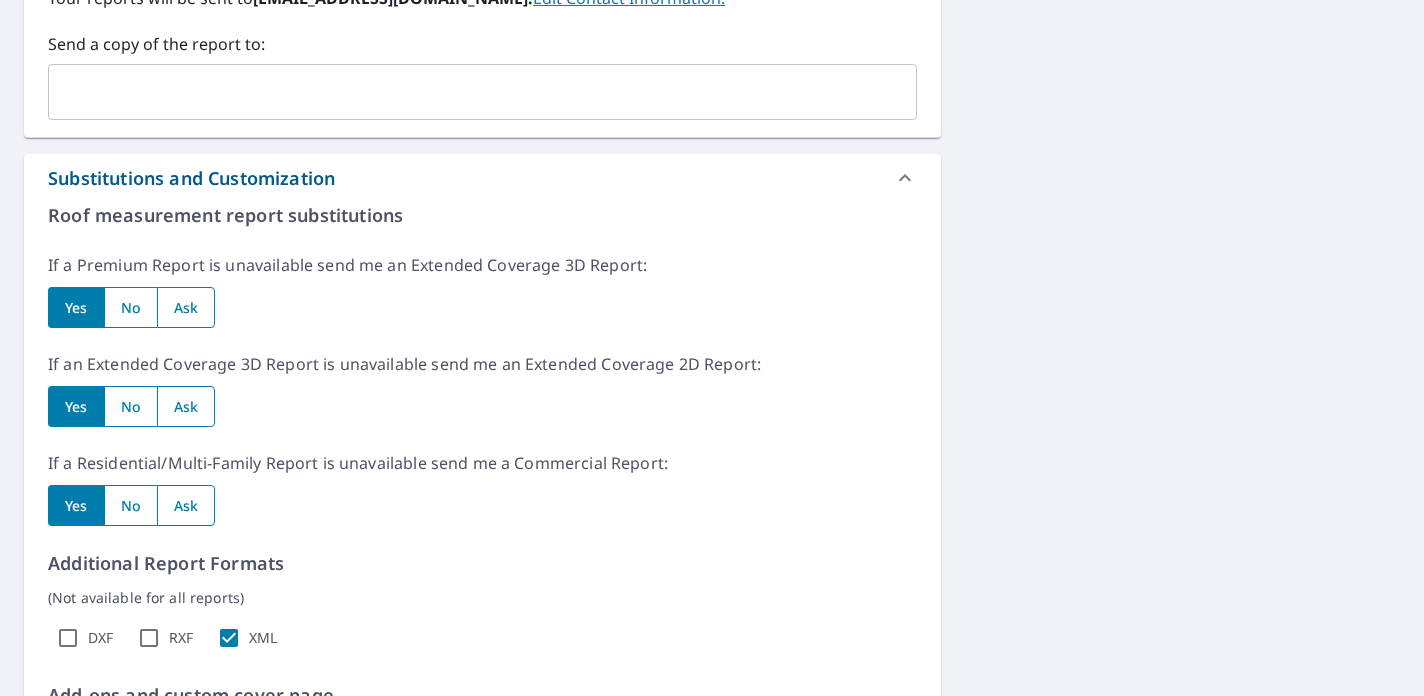 scroll, scrollTop: 857, scrollLeft: 0, axis: vertical 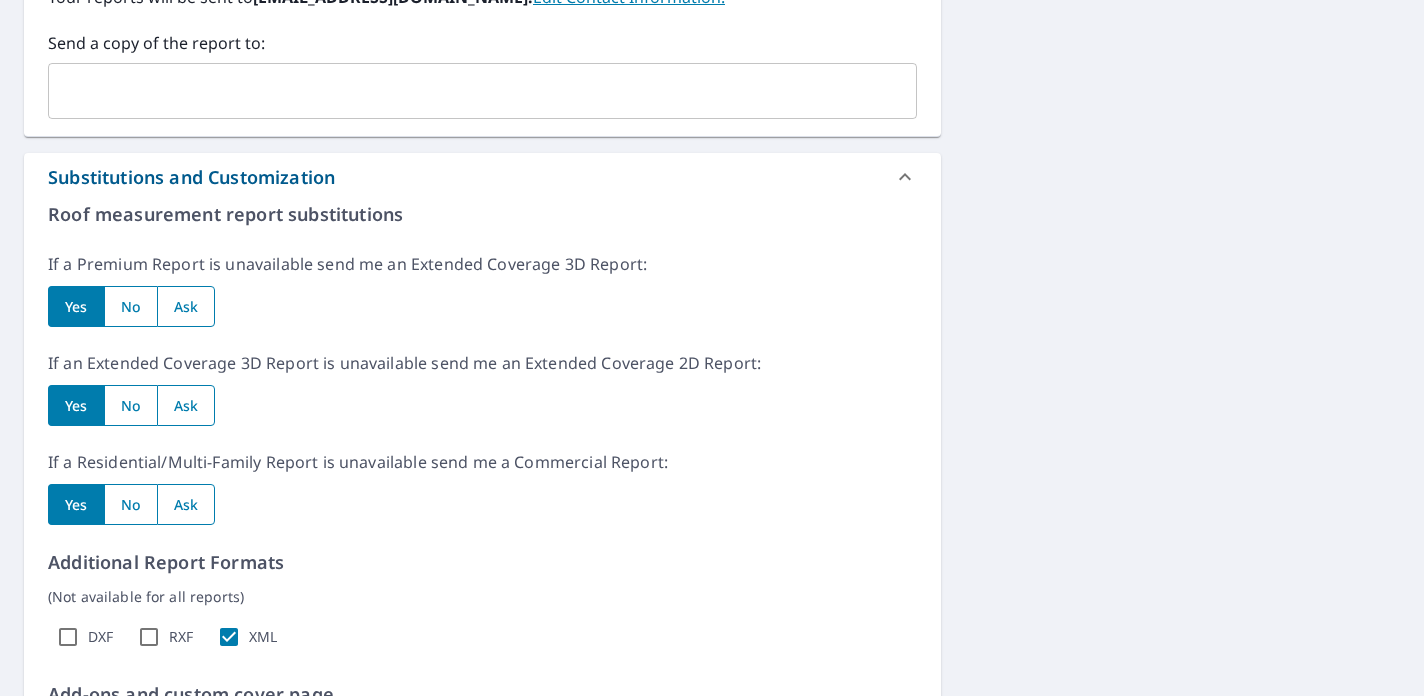 click at bounding box center [186, 504] 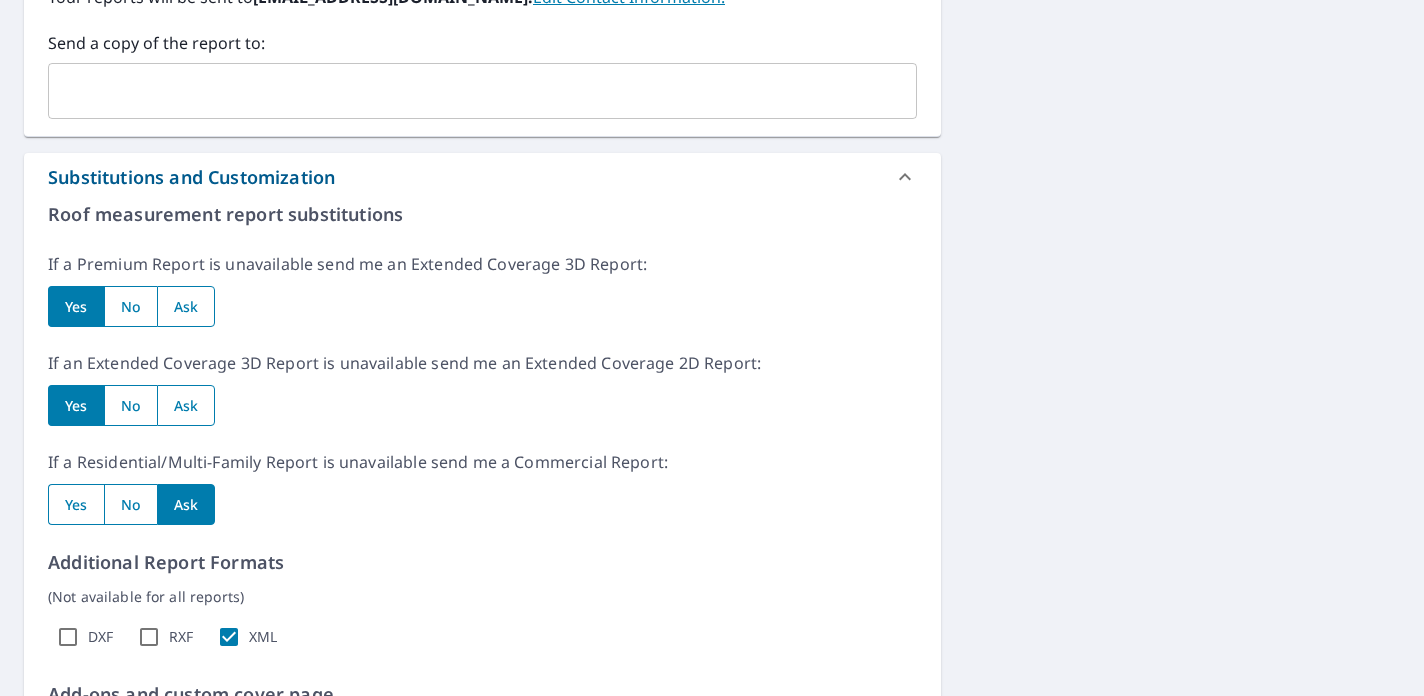 click at bounding box center [186, 405] 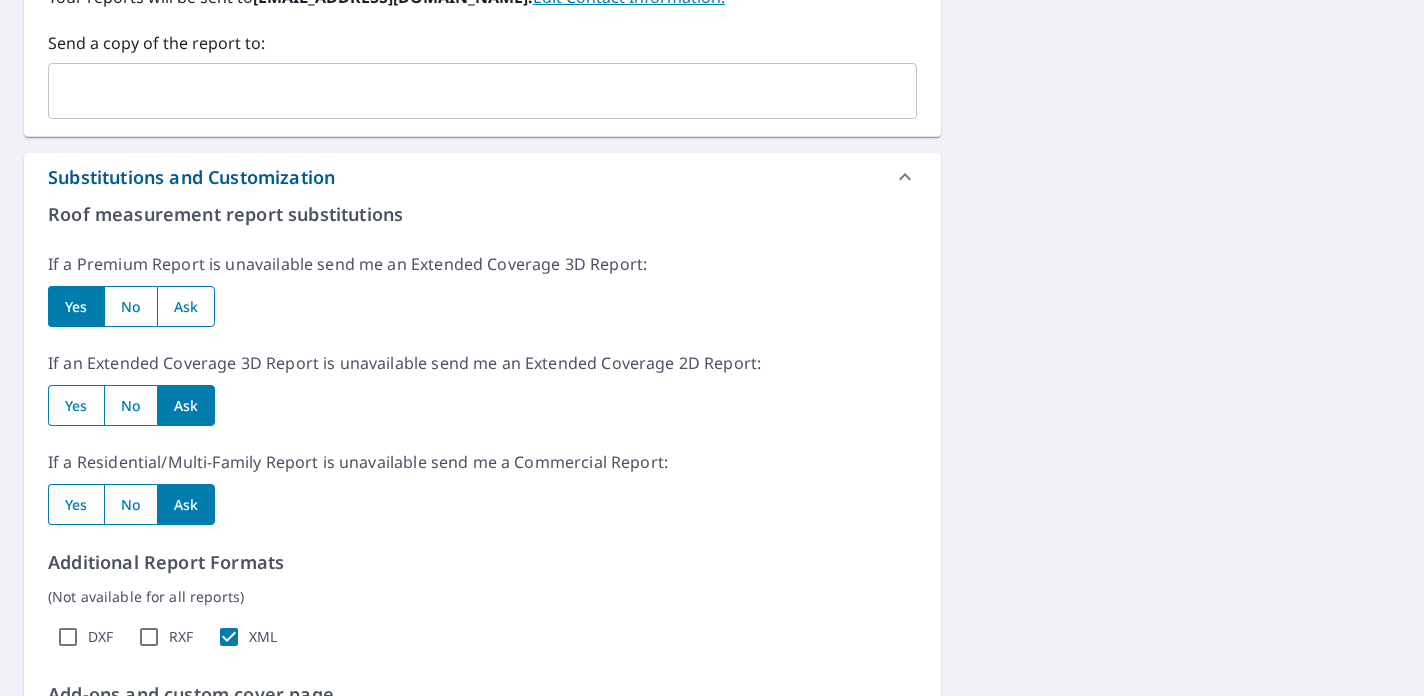 click on "Roof measurement report substitutions If a Premium Report is unavailable send me an Extended Coverage 3D Report: Yes No Ask If an Extended Coverage 3D Report is unavailable send me an Extended Coverage 2D Report: Yes No Ask If a Residential/Multi-Family Report is unavailable send me a Commercial Report: Yes No Ask Additional Report Formats (Not available for all reports) DXF RXF XML Add-ons and custom cover page Property Owner Report Include custom cover page" at bounding box center [482, 52] 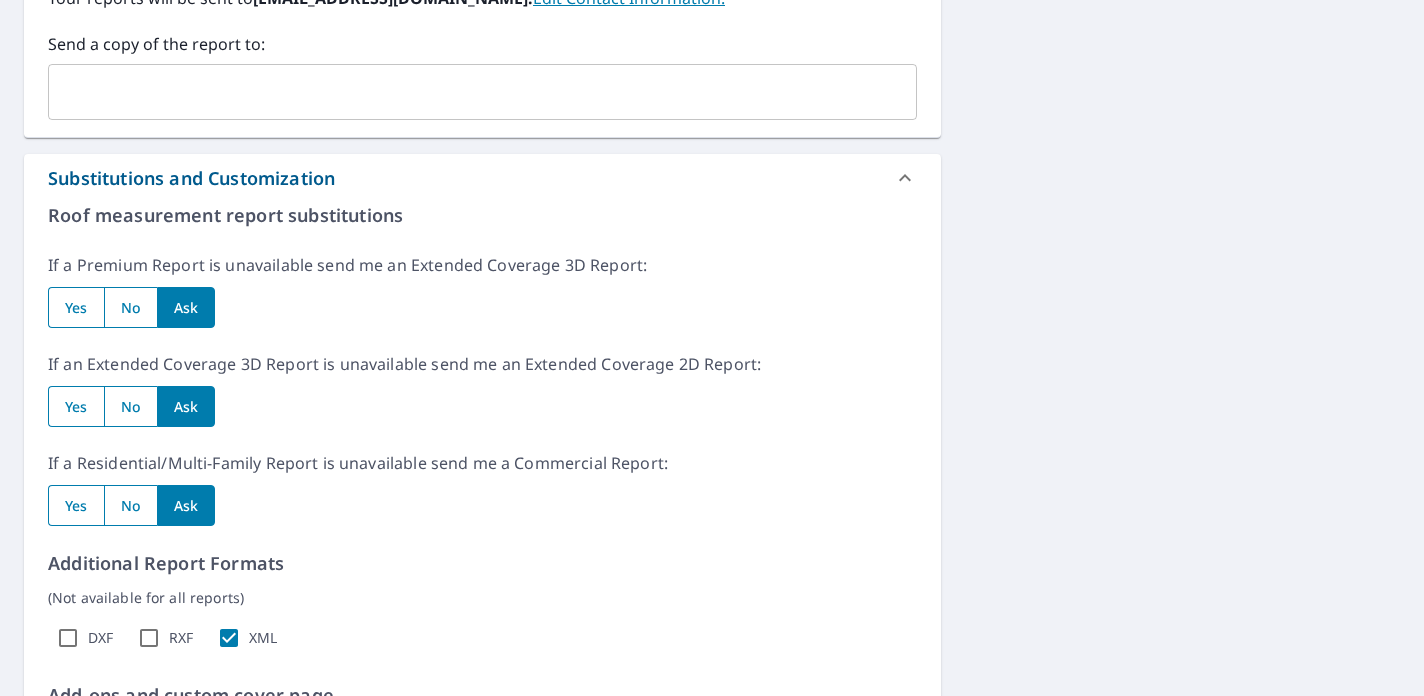 scroll, scrollTop: 628, scrollLeft: 0, axis: vertical 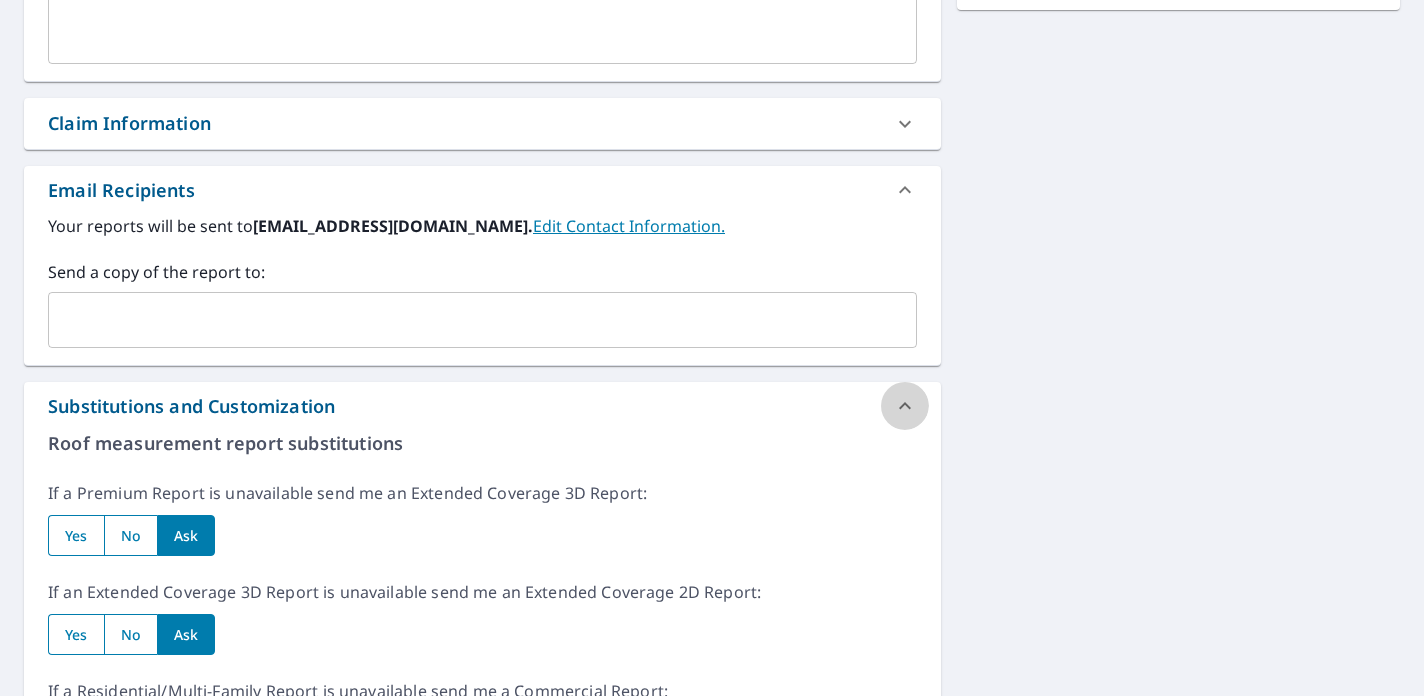 click 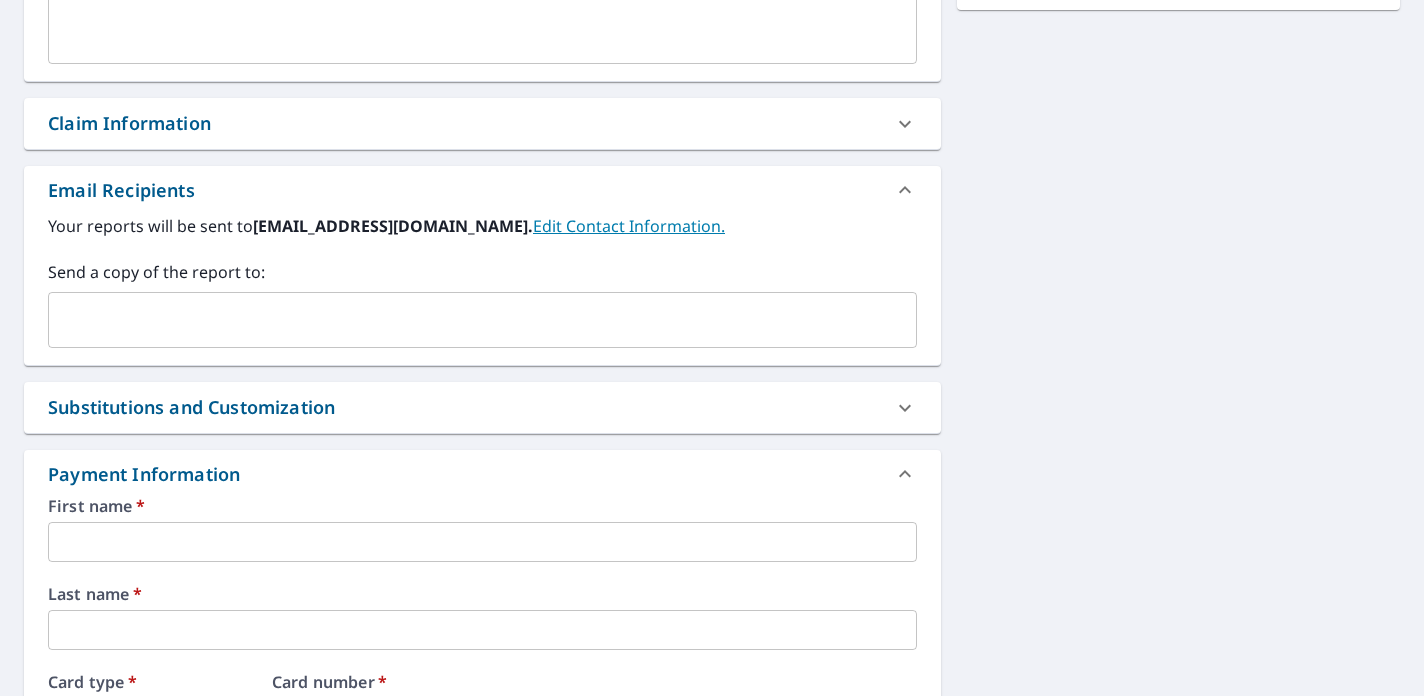 scroll, scrollTop: 849, scrollLeft: 0, axis: vertical 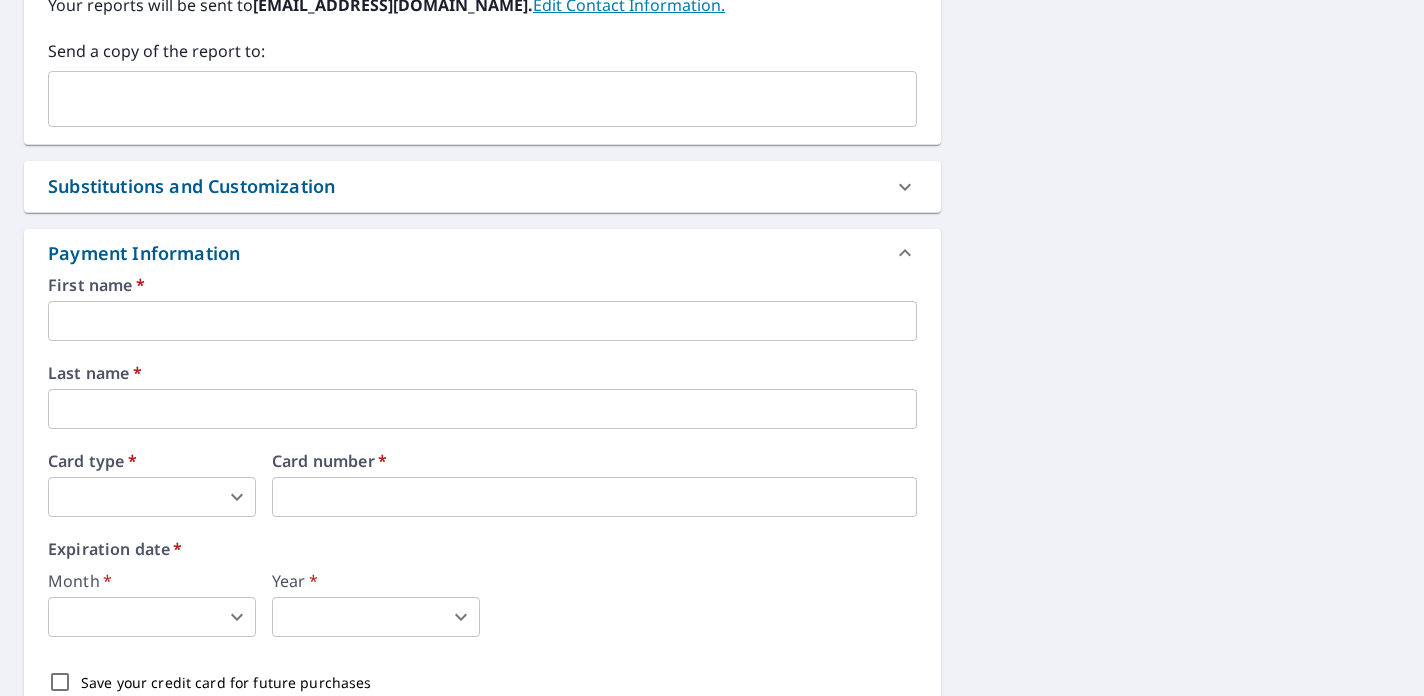 click at bounding box center (482, 321) 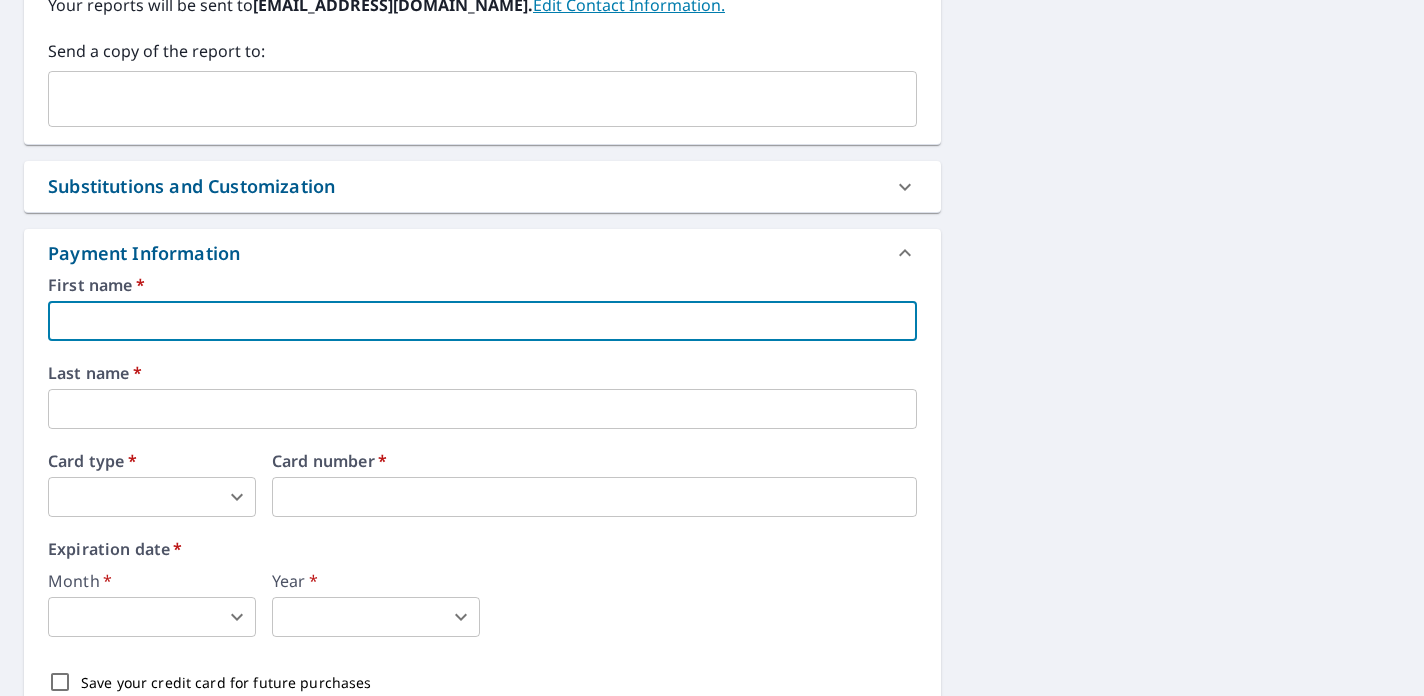 type on "Ryan" 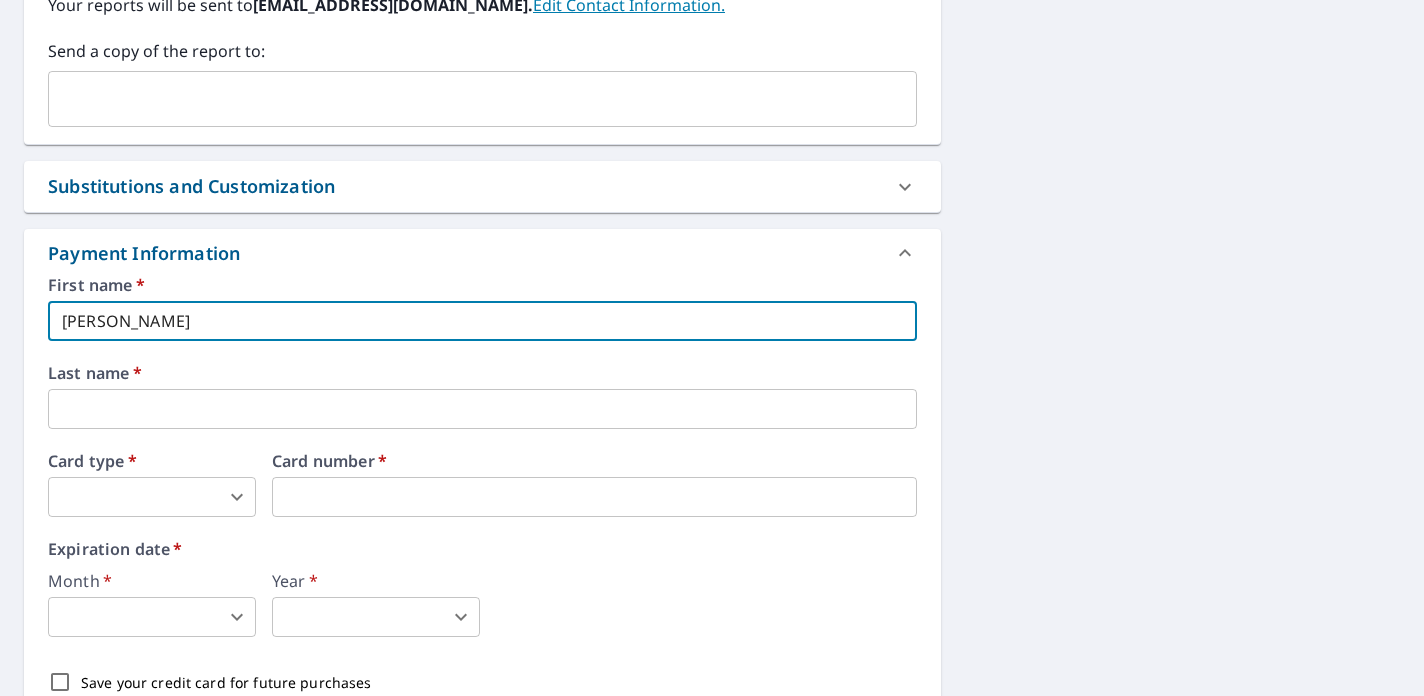 type on "Treat" 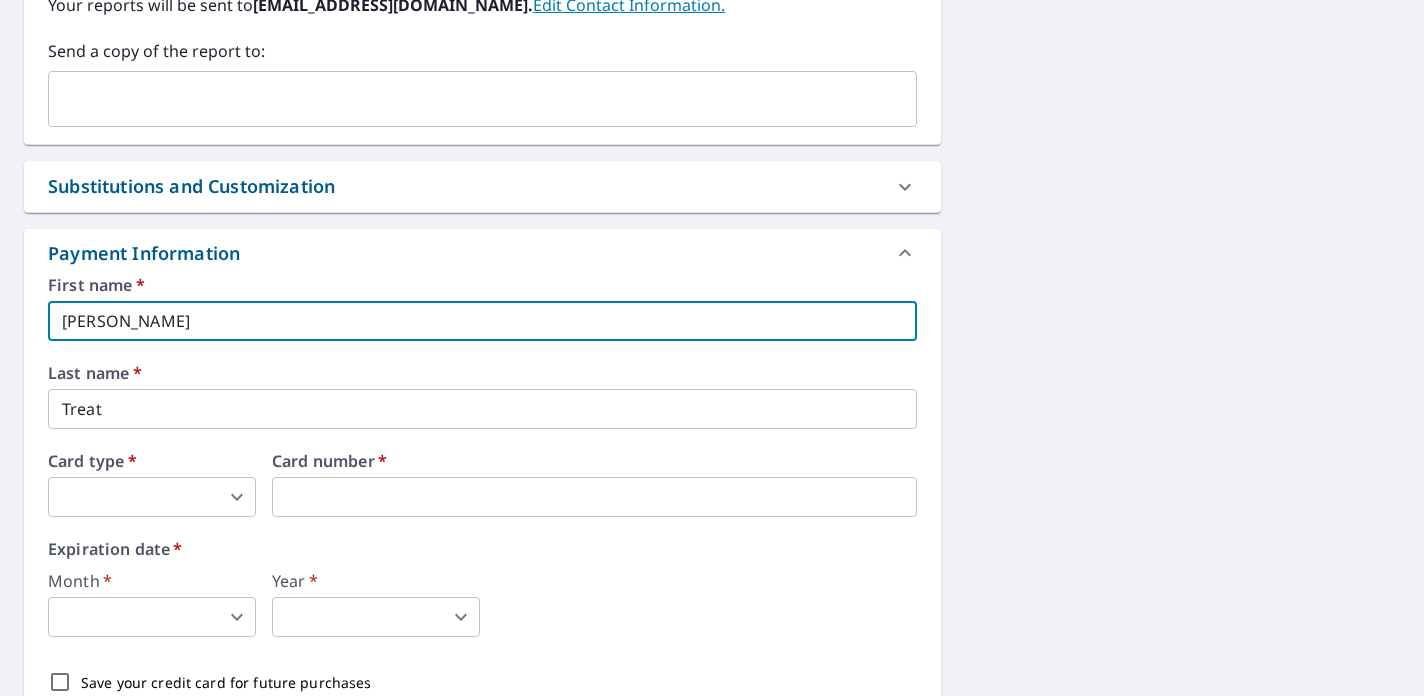 type on "Ryan" 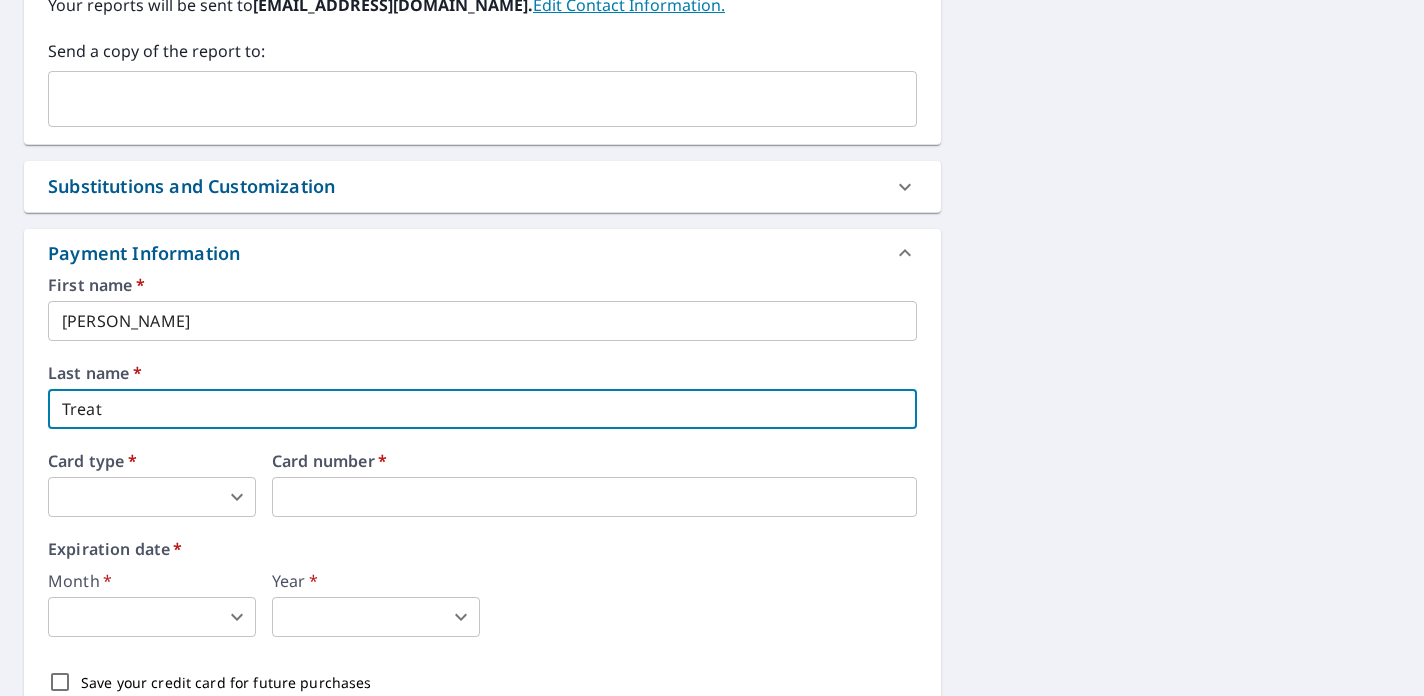 click on "Treat" at bounding box center (482, 409) 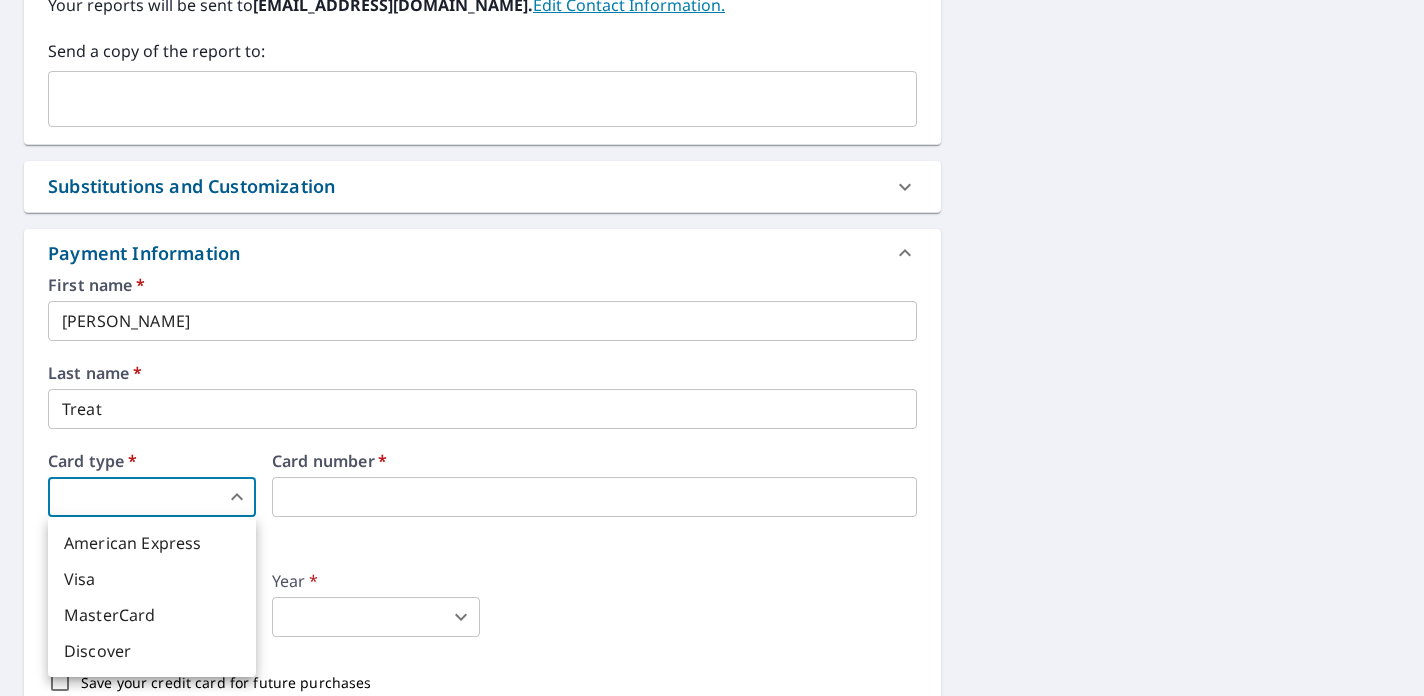 click on "RT RT
Dashboard Order History Cancel Order RT Dashboard / Finalize Order Finalize Order 2610 Peebles Ln Charlotte, NC 28278 Aerial Road A standard road map Aerial A detailed look from above Labels Labels 250 feet 50 m © 2025 TomTom, © Vexcel Imaging, © 2025 Microsoft Corporation,  © OpenStreetMap Terms PROPERTY TYPE Residential BUILDING ID 2610 Peebles Ln, Charlotte, NC, 28278 Changes to structures in last 4 years ( renovations, additions, etc. ) Include Special Instructions x ​ Claim Information Claim number 3386W078Z ​ Claim information ​ PO number ​ Date of loss 2025-05-08 ​ Cat ID ​ Email Recipients Your reports will be sent to  roofingsolarandmore@gmail.com.  Edit Contact Information. Send a copy of the report to: ​ Substitutions and Customization Roof measurement report substitutions If a Premium Report is unavailable send me an Extended Coverage 3D Report: Yes No Ask If an Extended Coverage 3D Report is unavailable send me an Extended Coverage 2D Report: Yes No Ask Yes No Ask *" at bounding box center (712, 348) 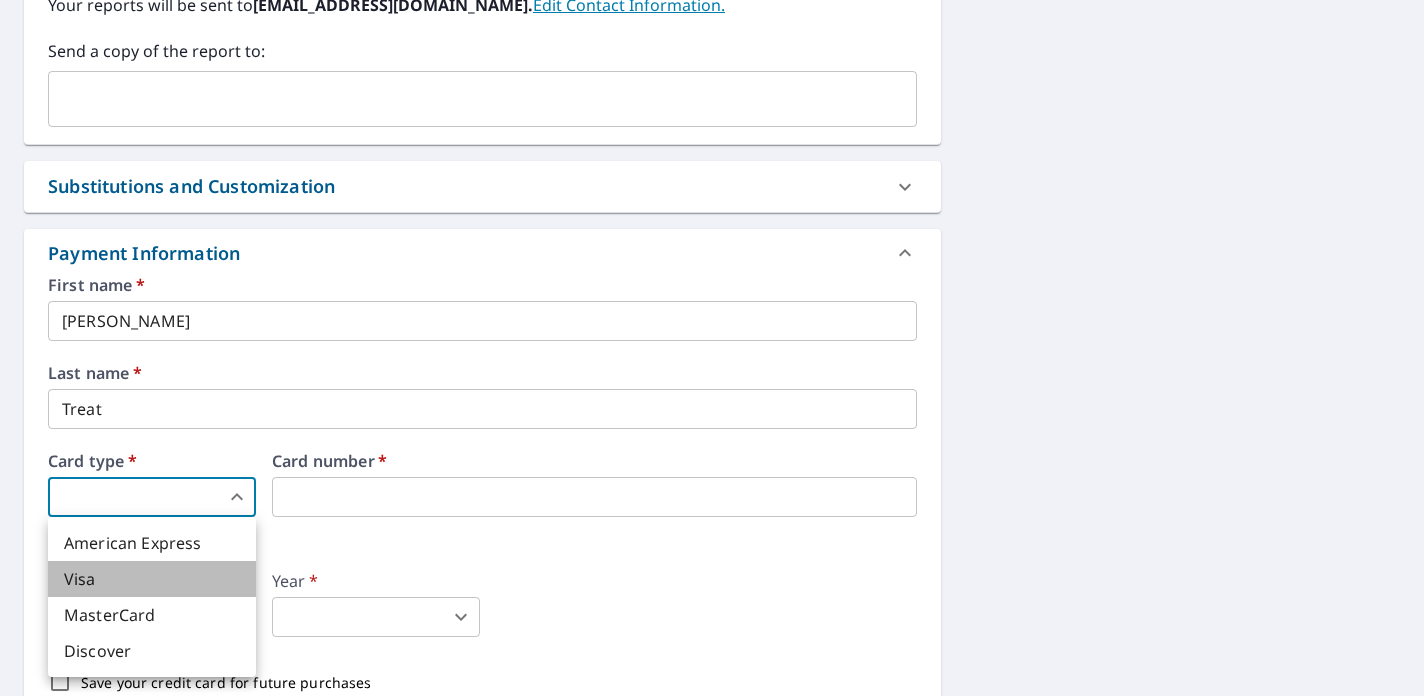click on "Visa" at bounding box center [152, 579] 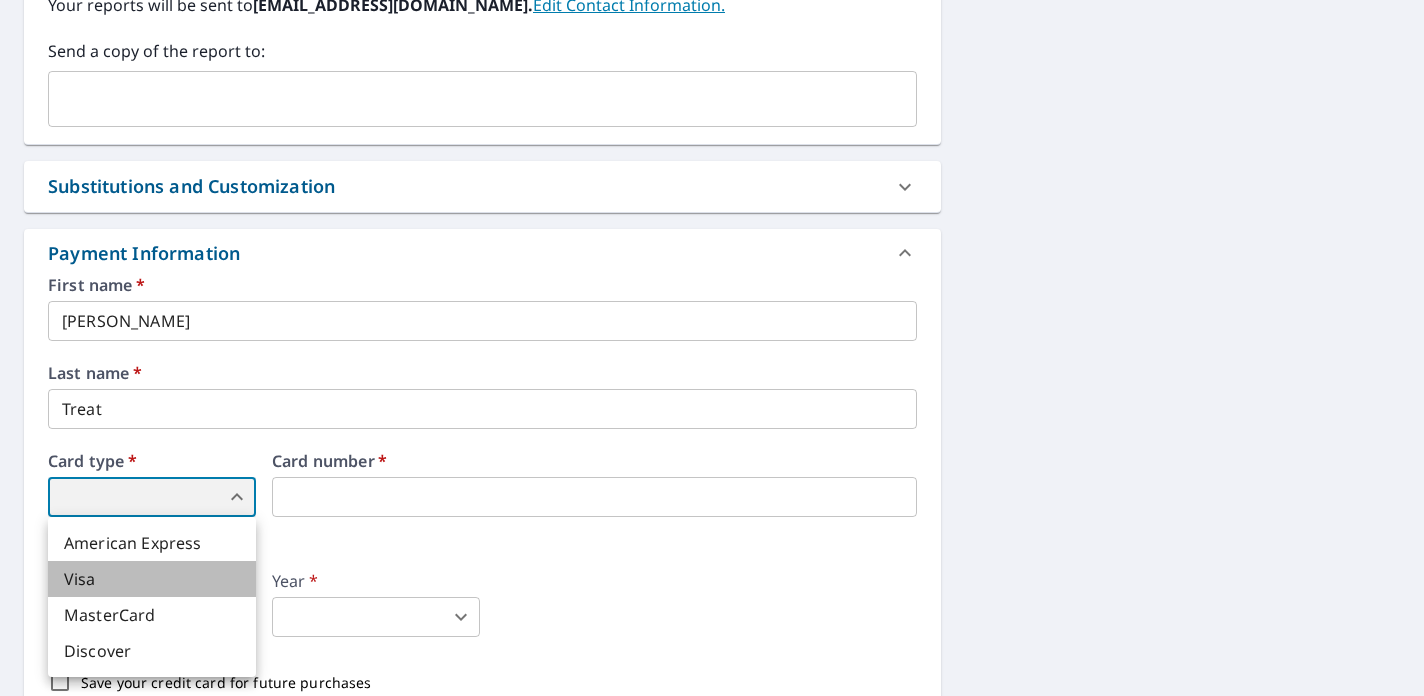 type on "2" 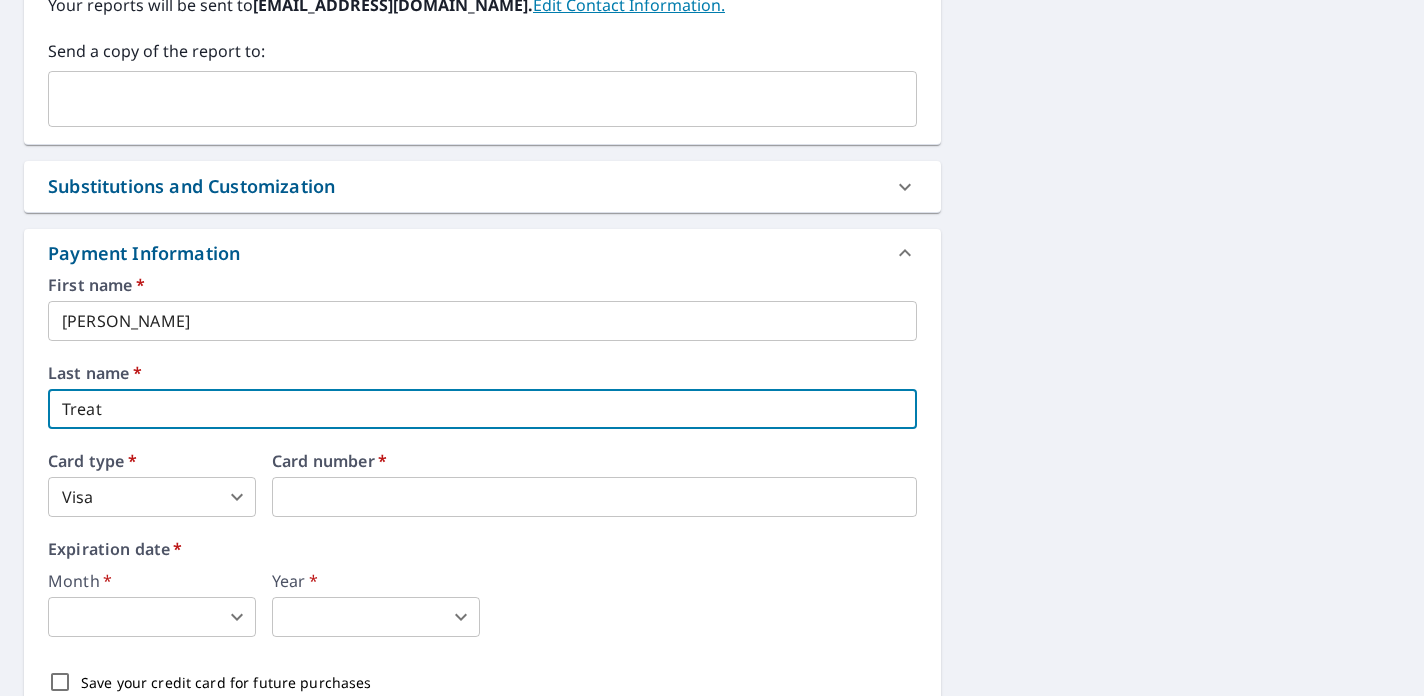 click on "Treat" at bounding box center [482, 409] 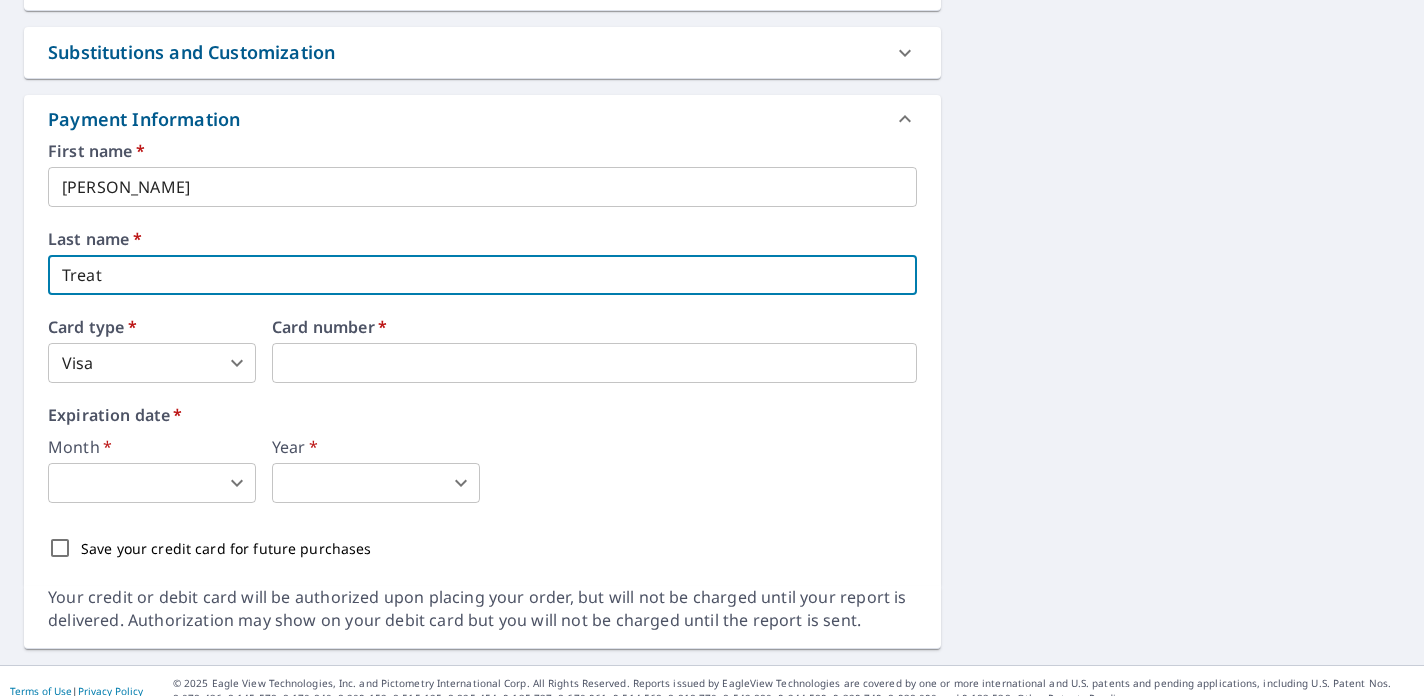 scroll, scrollTop: 1004, scrollLeft: 0, axis: vertical 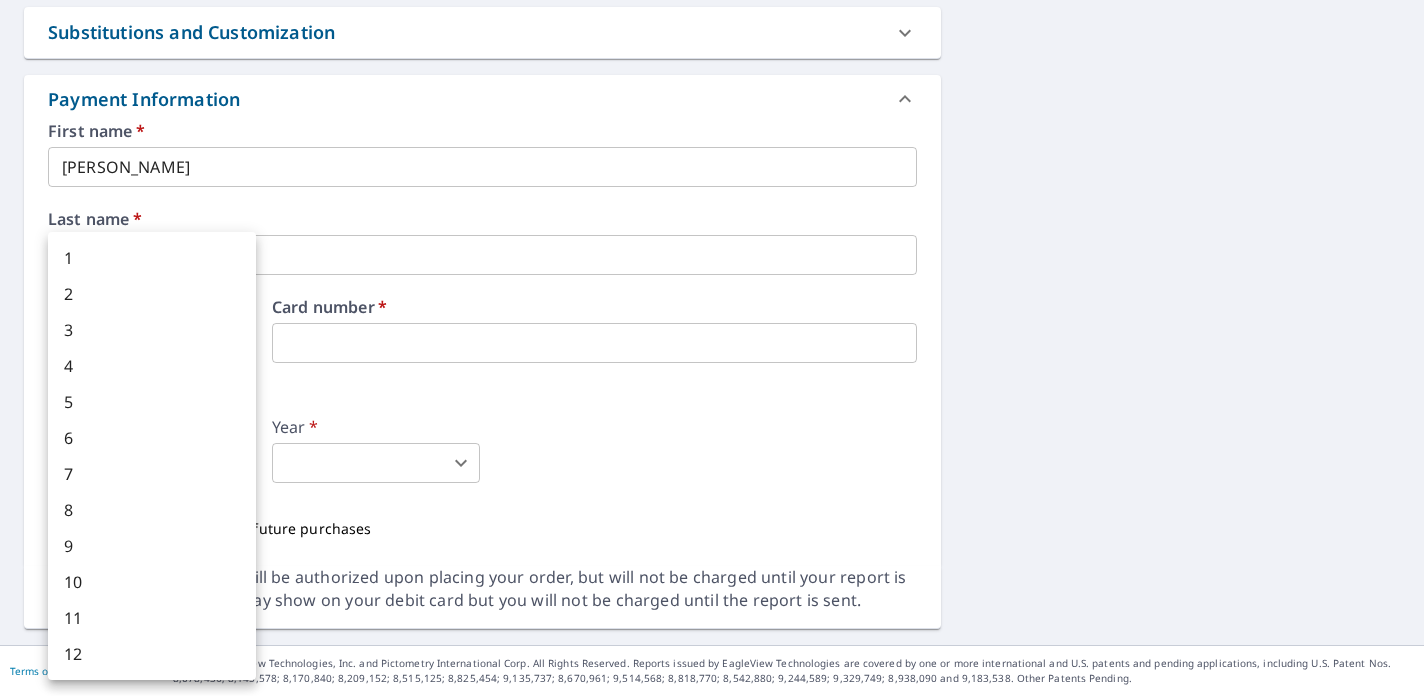 click on "RT RT
Dashboard Order History Cancel Order RT Dashboard / Finalize Order Finalize Order 2610 Peebles Ln Charlotte, NC 28278 Aerial Road A standard road map Aerial A detailed look from above Labels Labels 250 feet 50 m © 2025 TomTom, © Vexcel Imaging, © 2025 Microsoft Corporation,  © OpenStreetMap Terms PROPERTY TYPE Residential BUILDING ID 2610 Peebles Ln, Charlotte, NC, 28278 Changes to structures in last 4 years ( renovations, additions, etc. ) Include Special Instructions x ​ Claim Information Claim number 3386W078Z ​ Claim information ​ PO number ​ Date of loss 2025-05-08 ​ Cat ID ​ Email Recipients Your reports will be sent to  roofingsolarandmore@gmail.com.  Edit Contact Information. Send a copy of the report to: ​ Substitutions and Customization Roof measurement report substitutions If a Premium Report is unavailable send me an Extended Coverage 3D Report: Yes No Ask If an Extended Coverage 3D Report is unavailable send me an Extended Coverage 2D Report: Yes No Ask Yes No Ask *" at bounding box center (712, 348) 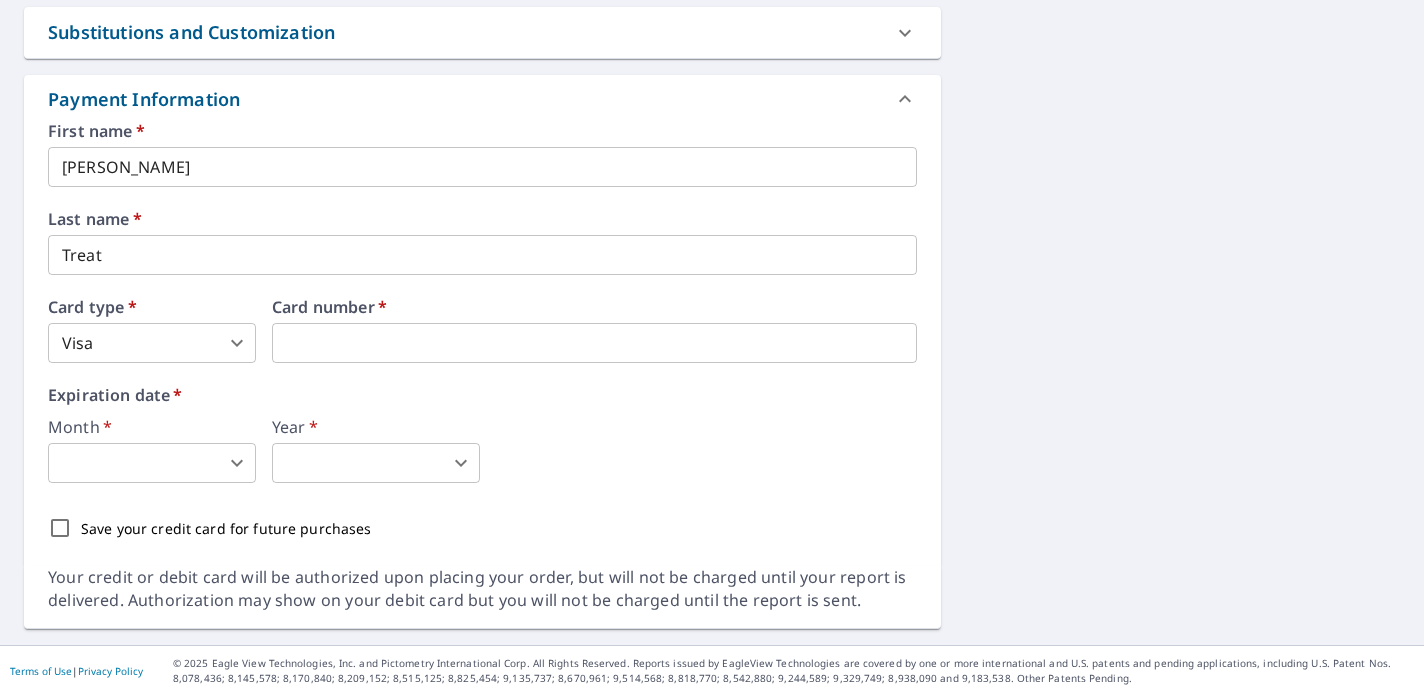 click on "RT RT
Dashboard Order History Cancel Order RT Dashboard / Finalize Order Finalize Order 2610 Peebles Ln Charlotte, NC 28278 Aerial Road A standard road map Aerial A detailed look from above Labels Labels 250 feet 50 m © 2025 TomTom, © Vexcel Imaging, © 2025 Microsoft Corporation,  © OpenStreetMap Terms PROPERTY TYPE Residential BUILDING ID 2610 Peebles Ln, Charlotte, NC, 28278 Changes to structures in last 4 years ( renovations, additions, etc. ) Include Special Instructions x ​ Claim Information Claim number 3386W078Z ​ Claim information ​ PO number ​ Date of loss 2025-05-08 ​ Cat ID ​ Email Recipients Your reports will be sent to  roofingsolarandmore@gmail.com.  Edit Contact Information. Send a copy of the report to: ​ Substitutions and Customization Roof measurement report substitutions If a Premium Report is unavailable send me an Extended Coverage 3D Report: Yes No Ask If an Extended Coverage 3D Report is unavailable send me an Extended Coverage 2D Report: Yes No Ask Yes No Ask *" at bounding box center [712, 348] 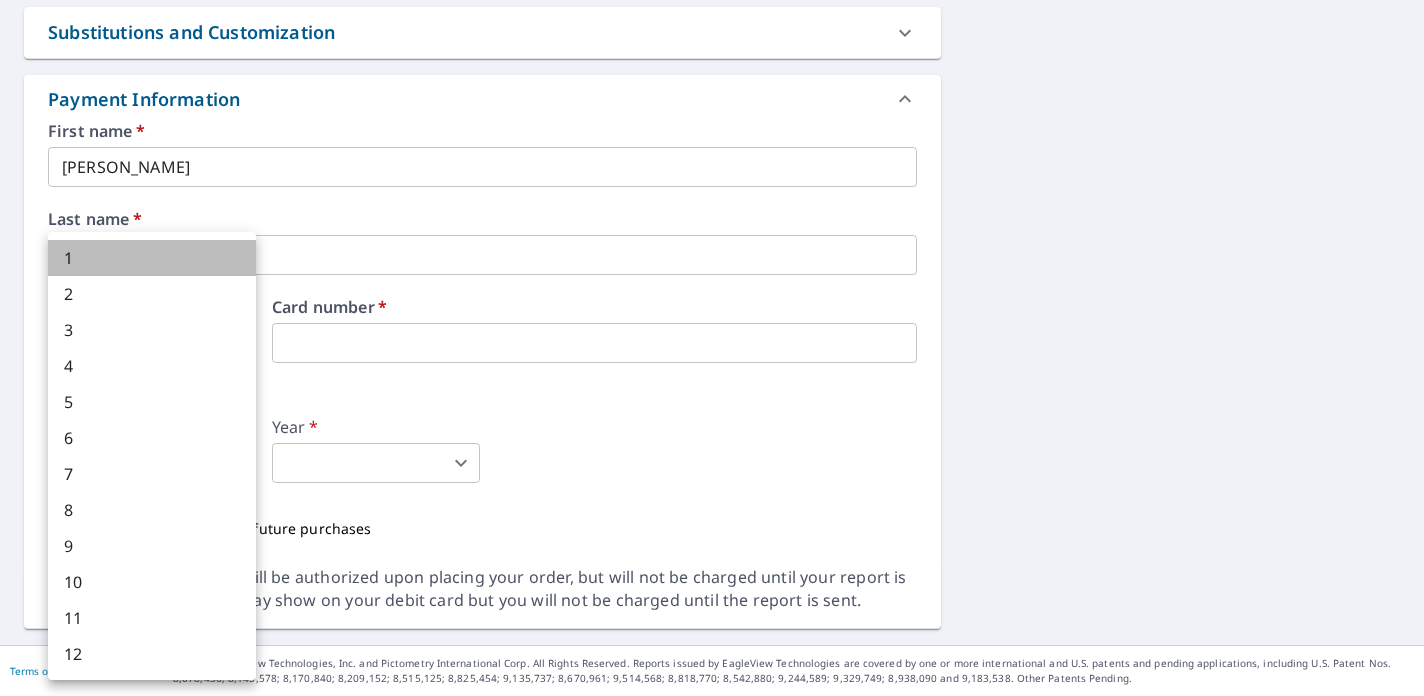 click on "1" at bounding box center (152, 258) 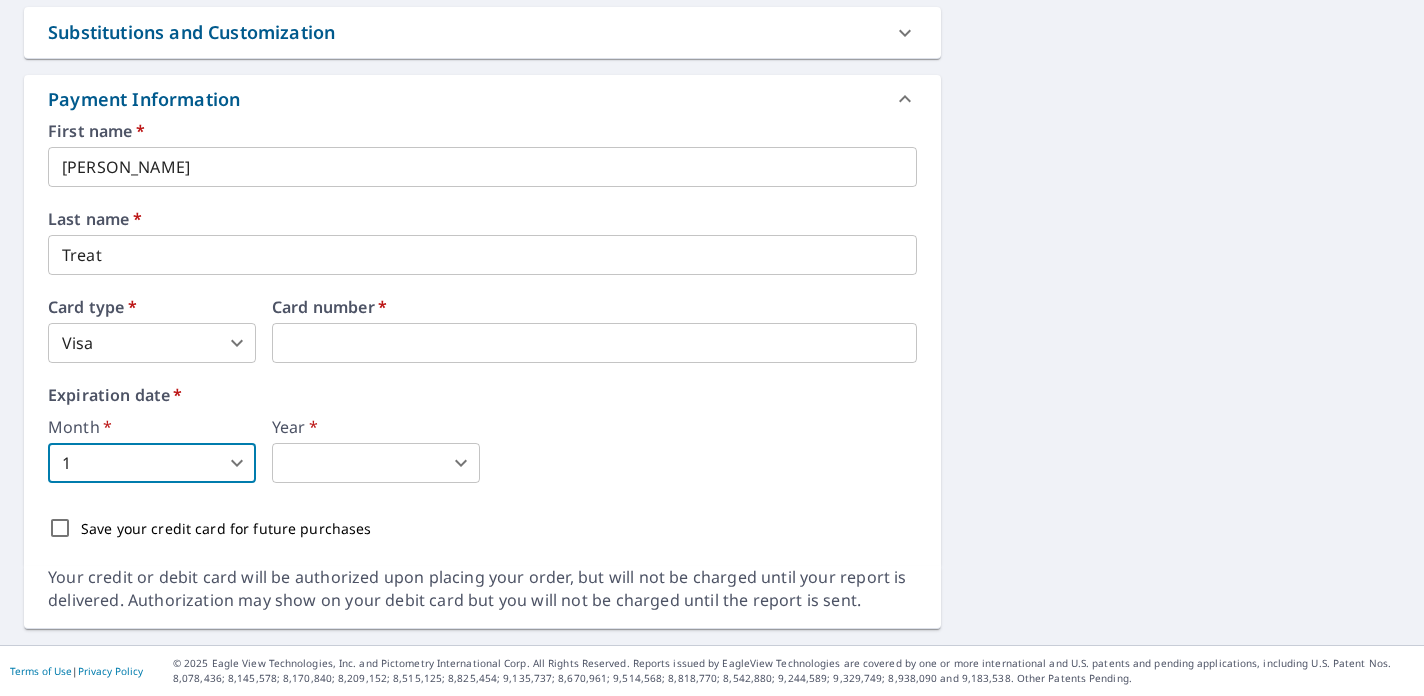 click on "RT RT
Dashboard Order History Cancel Order RT Dashboard / Finalize Order Finalize Order 2610 Peebles Ln Charlotte, NC 28278 Aerial Road A standard road map Aerial A detailed look from above Labels Labels 250 feet 50 m © 2025 TomTom, © Vexcel Imaging, © 2025 Microsoft Corporation,  © OpenStreetMap Terms PROPERTY TYPE Residential BUILDING ID 2610 Peebles Ln, Charlotte, NC, 28278 Changes to structures in last 4 years ( renovations, additions, etc. ) Include Special Instructions x ​ Claim Information Claim number 3386W078Z ​ Claim information ​ PO number ​ Date of loss 2025-05-08 ​ Cat ID ​ Email Recipients Your reports will be sent to  roofingsolarandmore@gmail.com.  Edit Contact Information. Send a copy of the report to: ​ Substitutions and Customization Roof measurement report substitutions If a Premium Report is unavailable send me an Extended Coverage 3D Report: Yes No Ask If an Extended Coverage 3D Report is unavailable send me an Extended Coverage 2D Report: Yes No Ask Yes No Ask *" at bounding box center [712, 348] 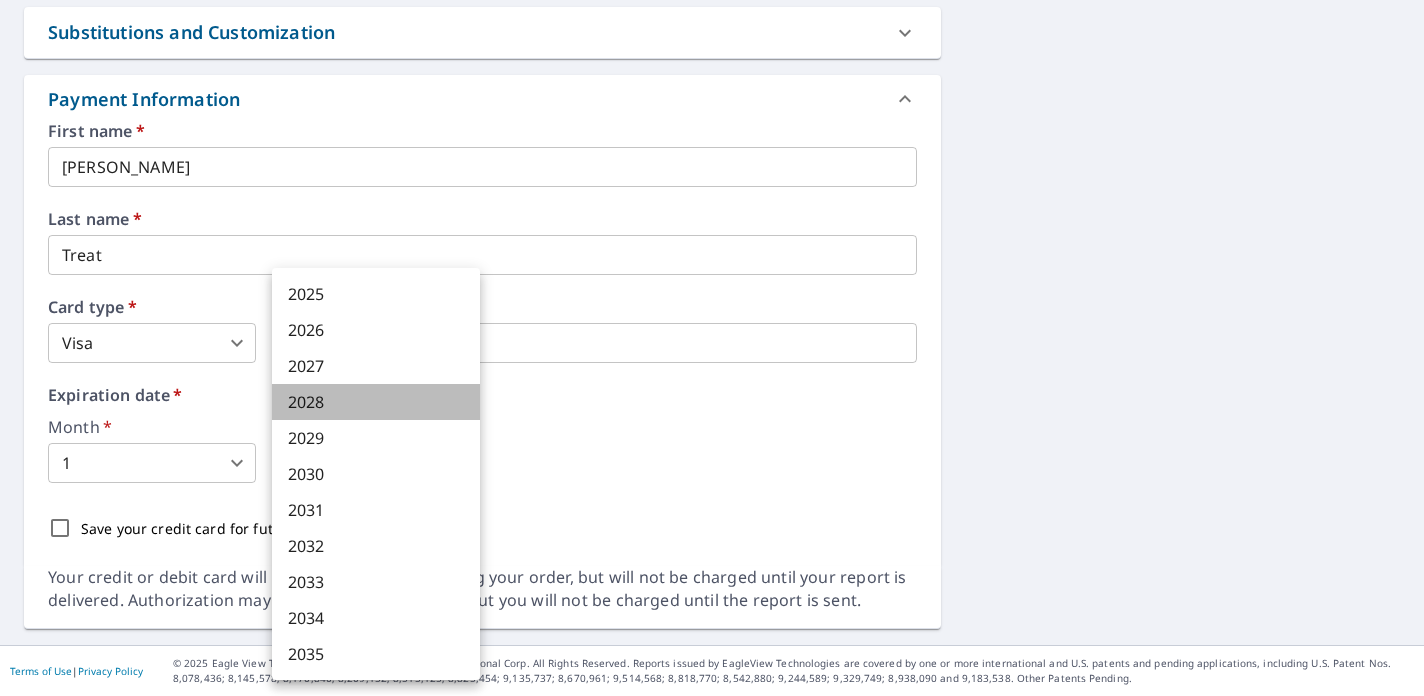 click on "2028" at bounding box center [376, 402] 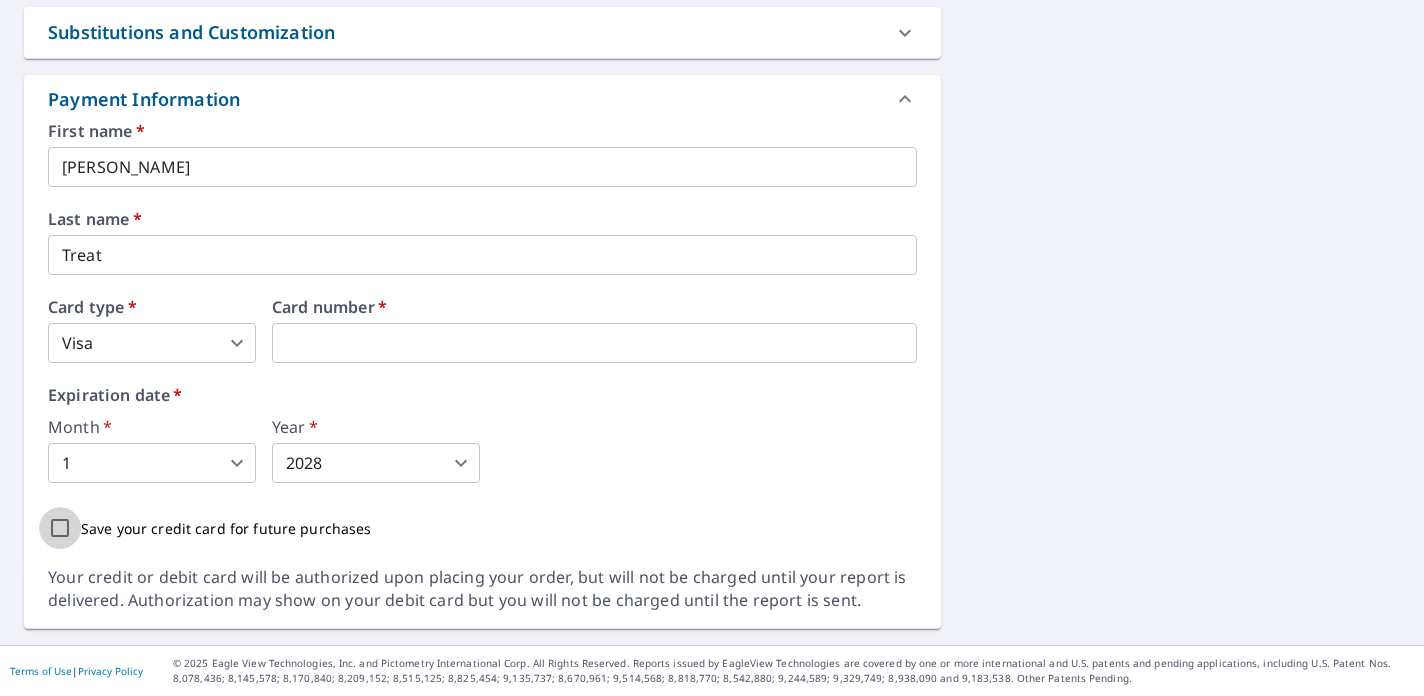 click on "Save your credit card for future purchases" at bounding box center [60, 528] 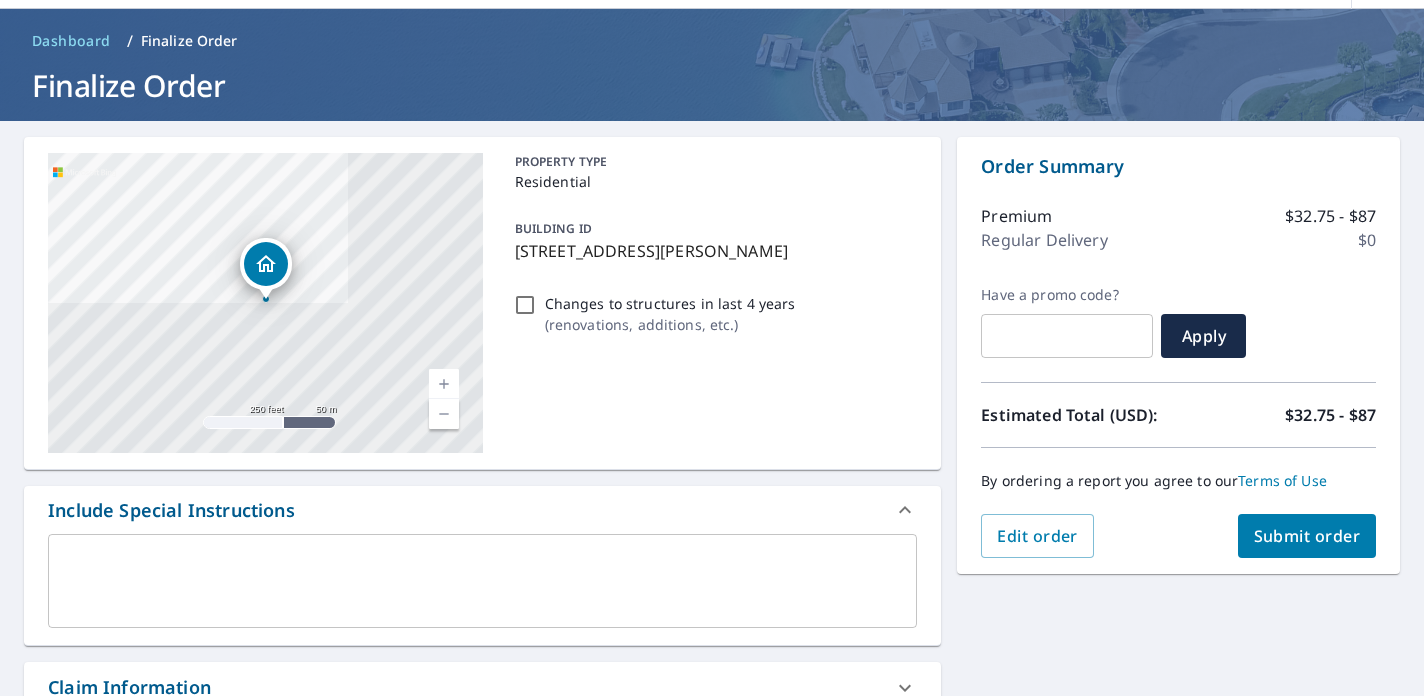 scroll, scrollTop: 14, scrollLeft: 0, axis: vertical 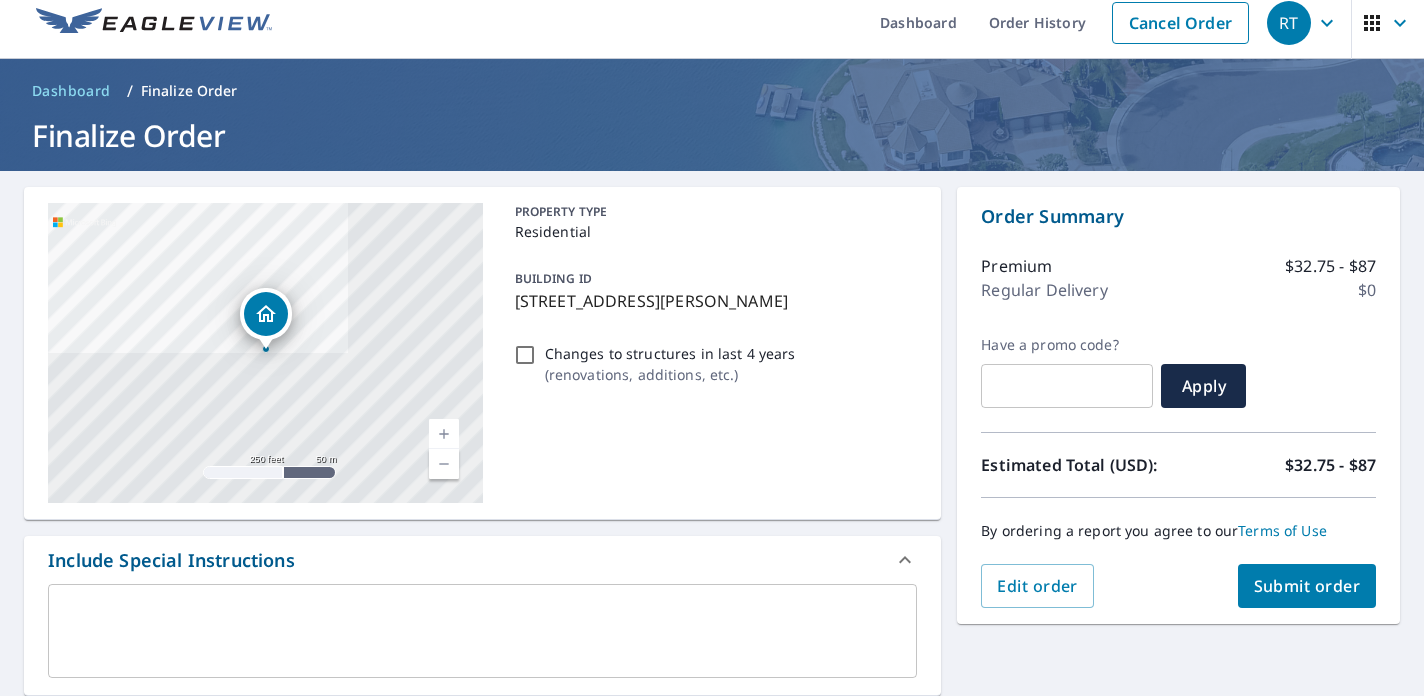 click on "Submit order" at bounding box center [1307, 586] 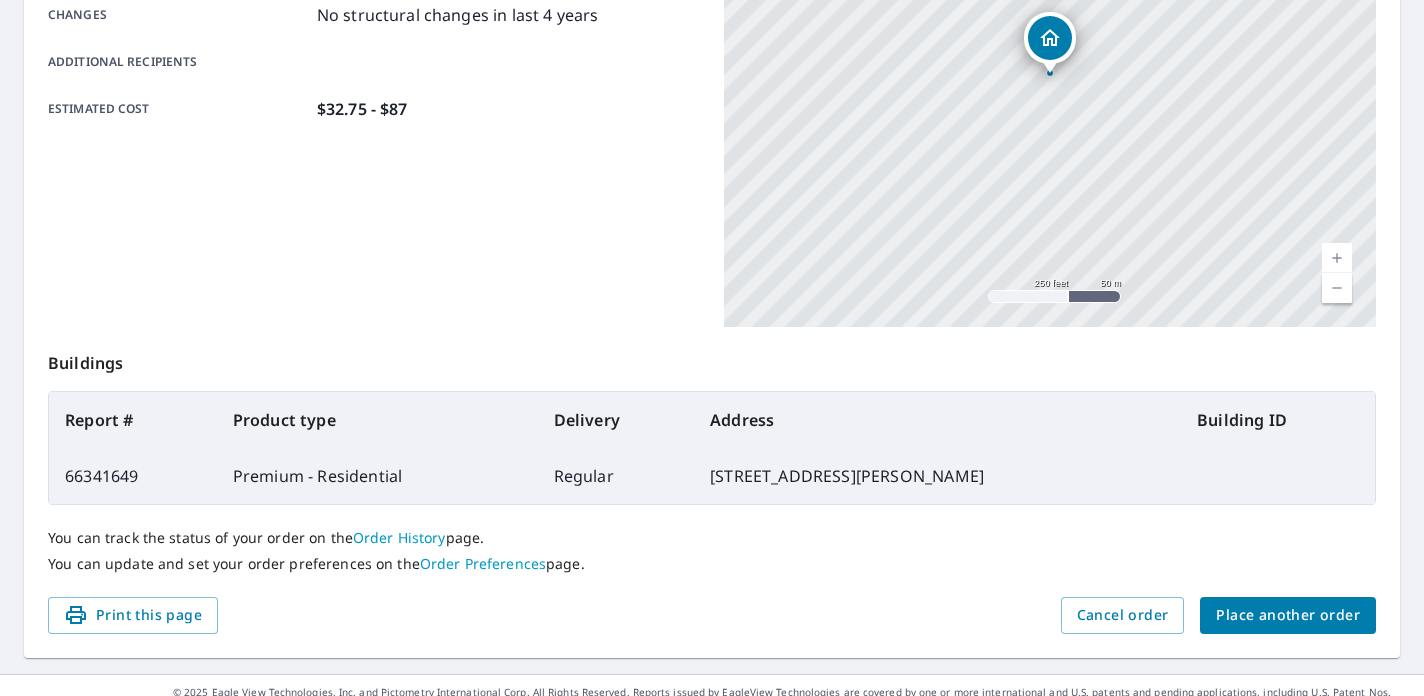 scroll, scrollTop: 451, scrollLeft: 0, axis: vertical 